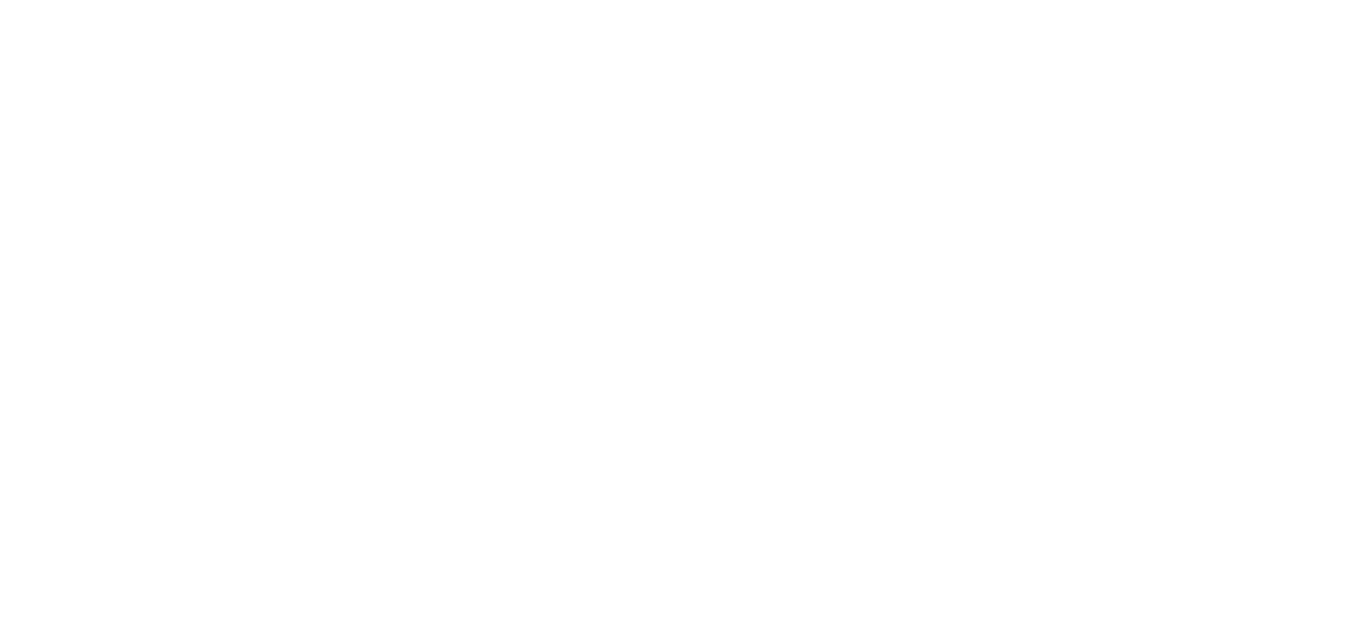 scroll, scrollTop: 0, scrollLeft: 0, axis: both 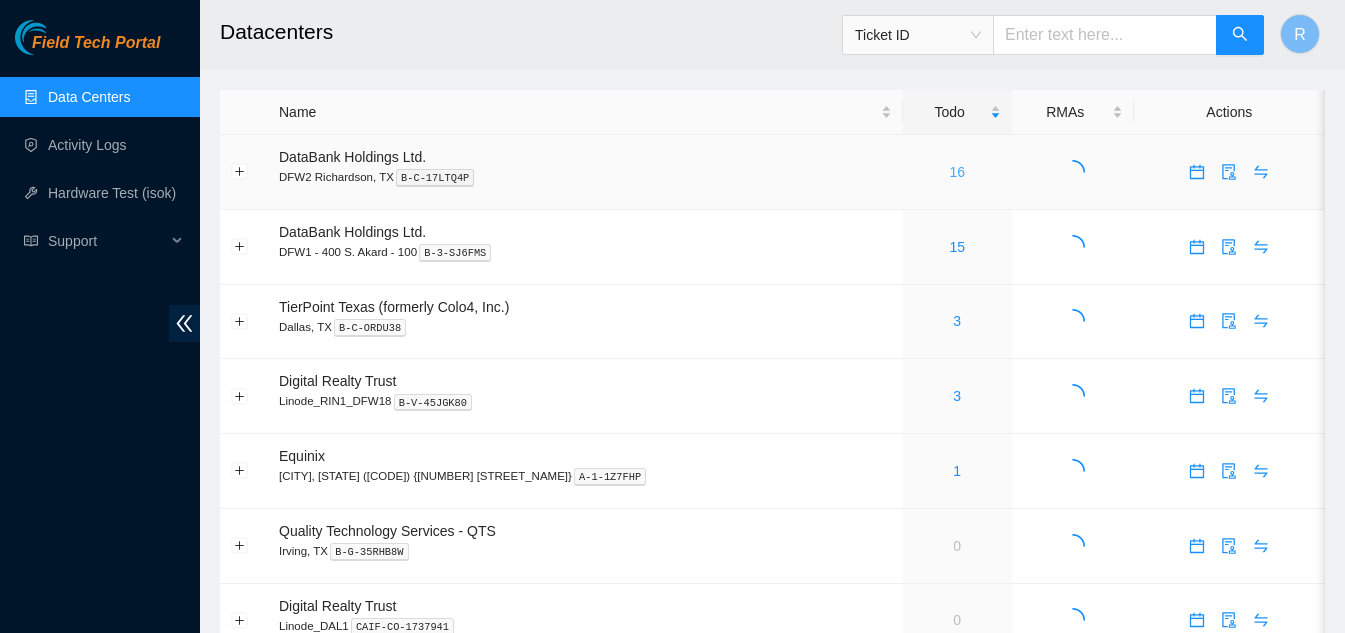 click on "16" at bounding box center [957, 172] 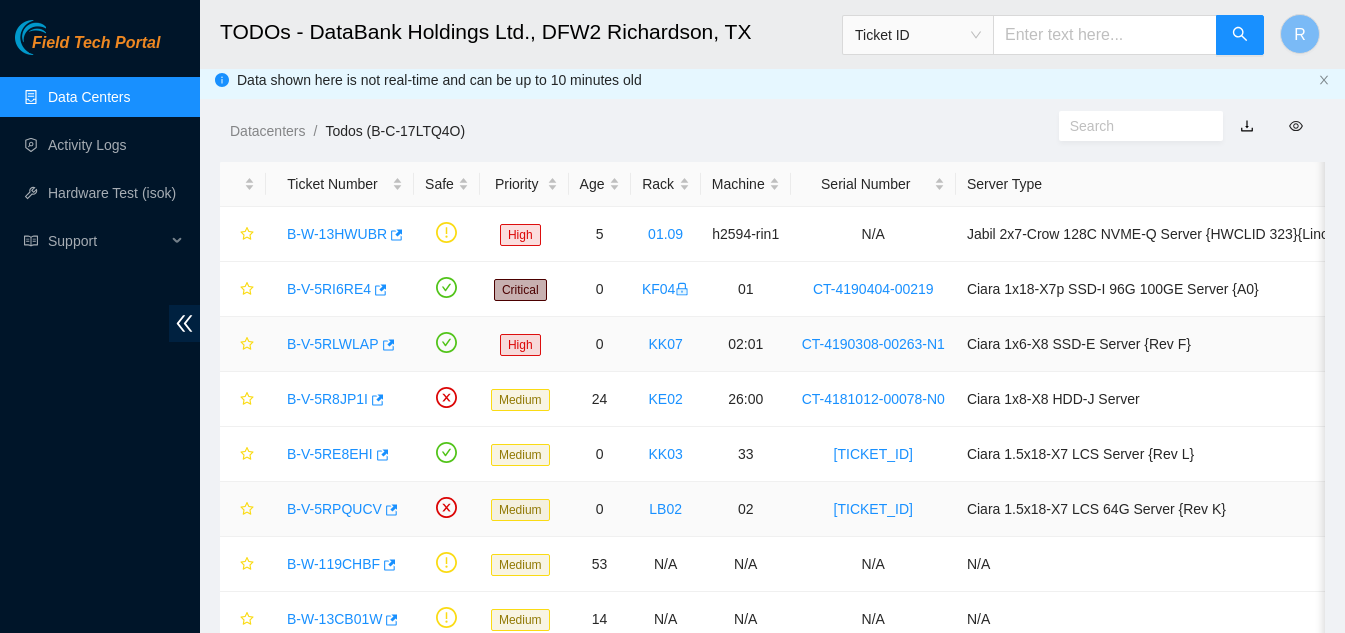 scroll, scrollTop: 0, scrollLeft: 0, axis: both 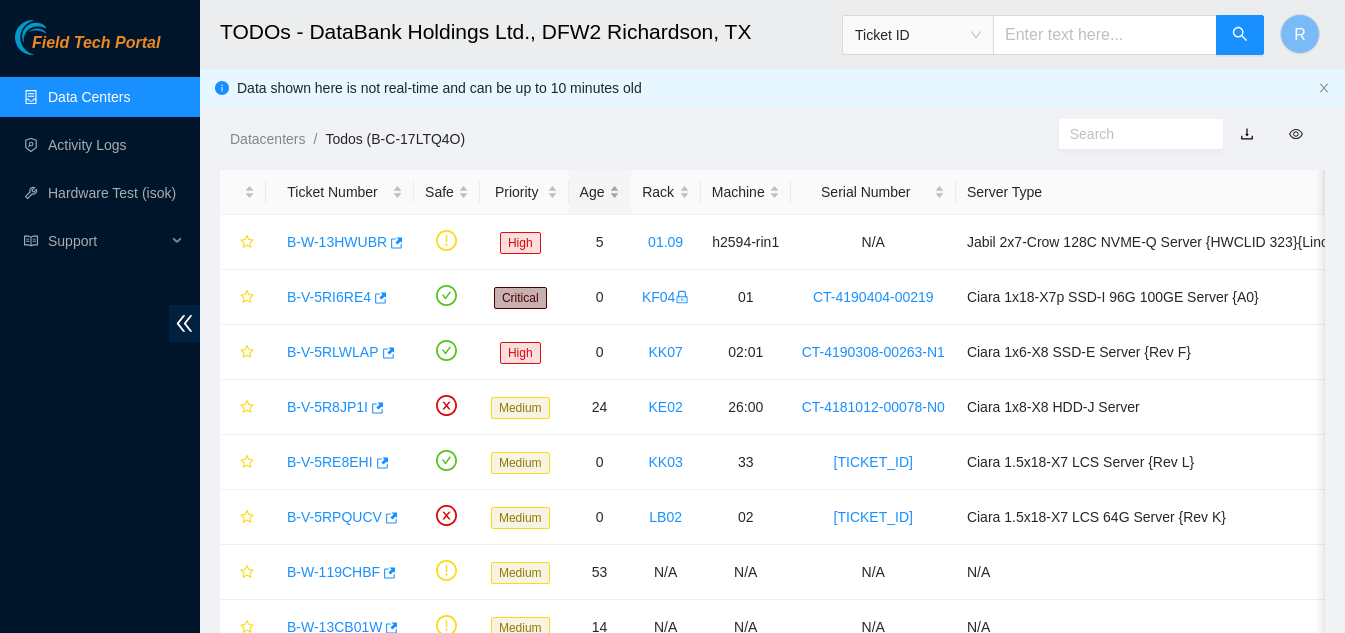 click on "Age" at bounding box center [600, 192] 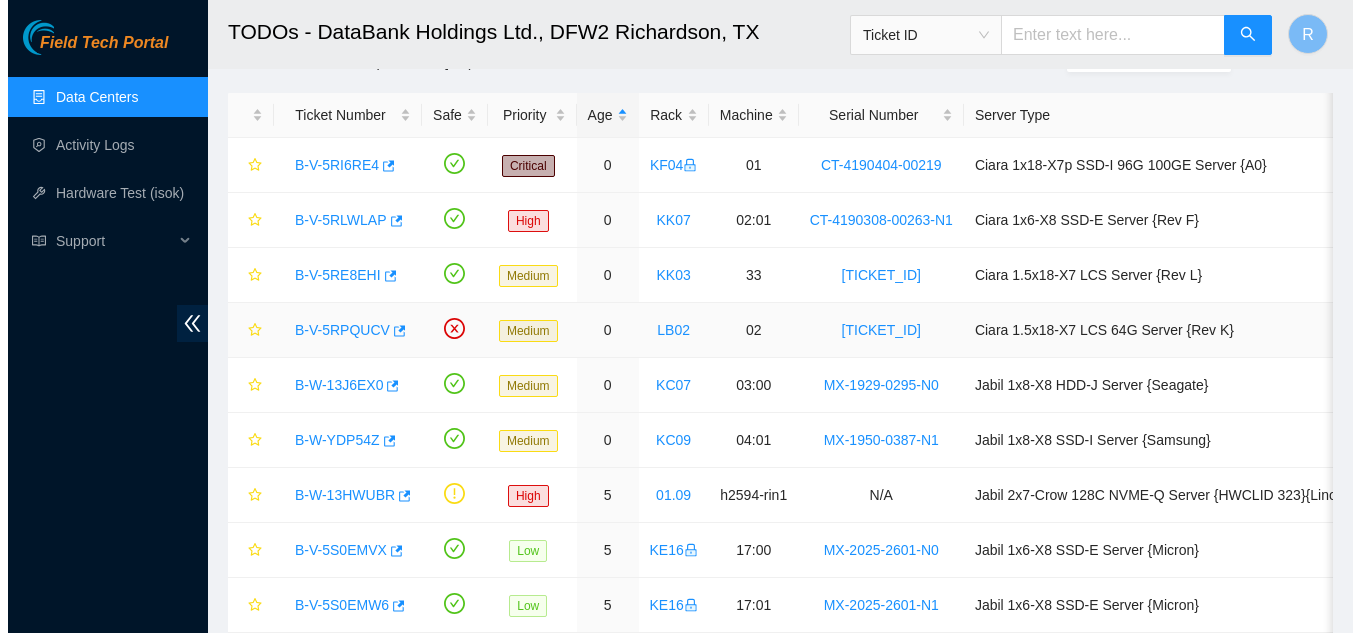 scroll, scrollTop: 100, scrollLeft: 0, axis: vertical 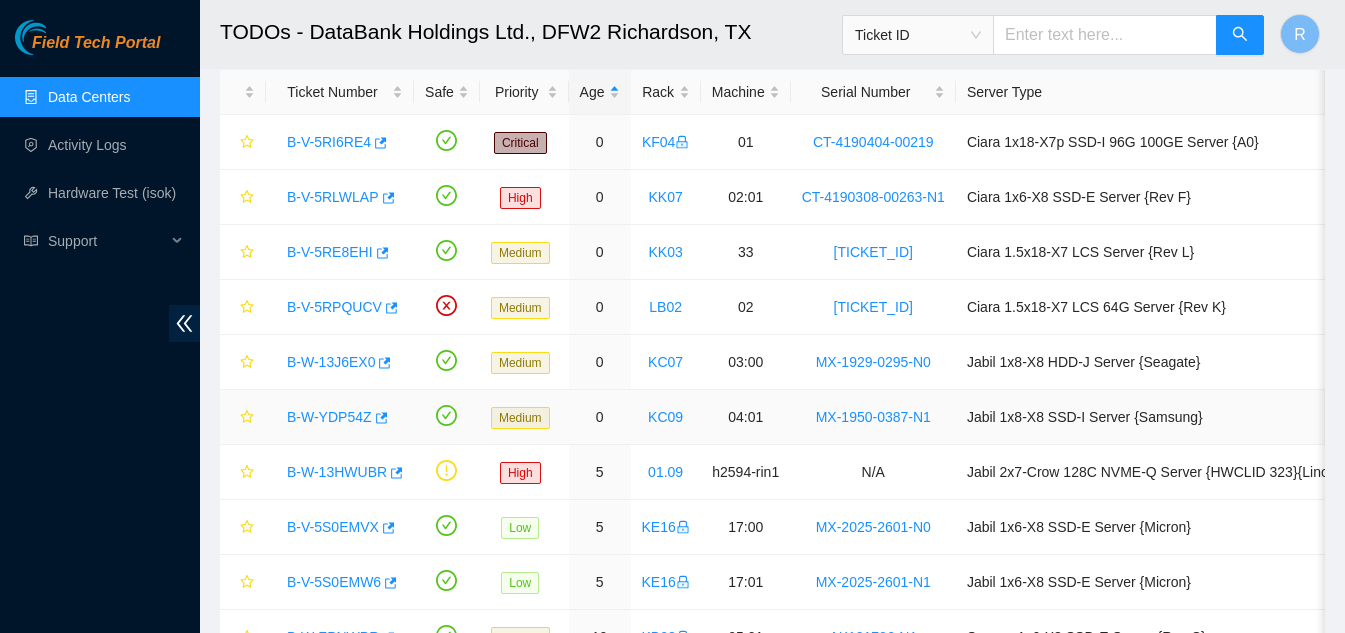 click on "B-W-YDP54Z" at bounding box center [329, 417] 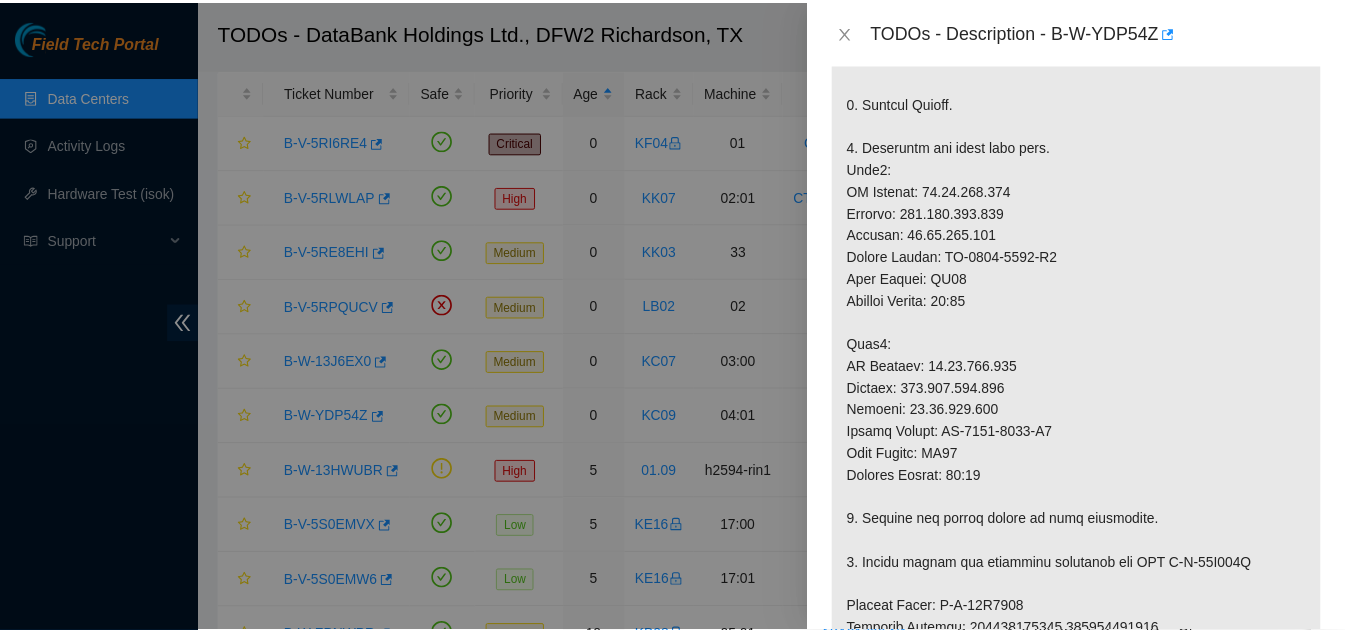 scroll, scrollTop: 400, scrollLeft: 0, axis: vertical 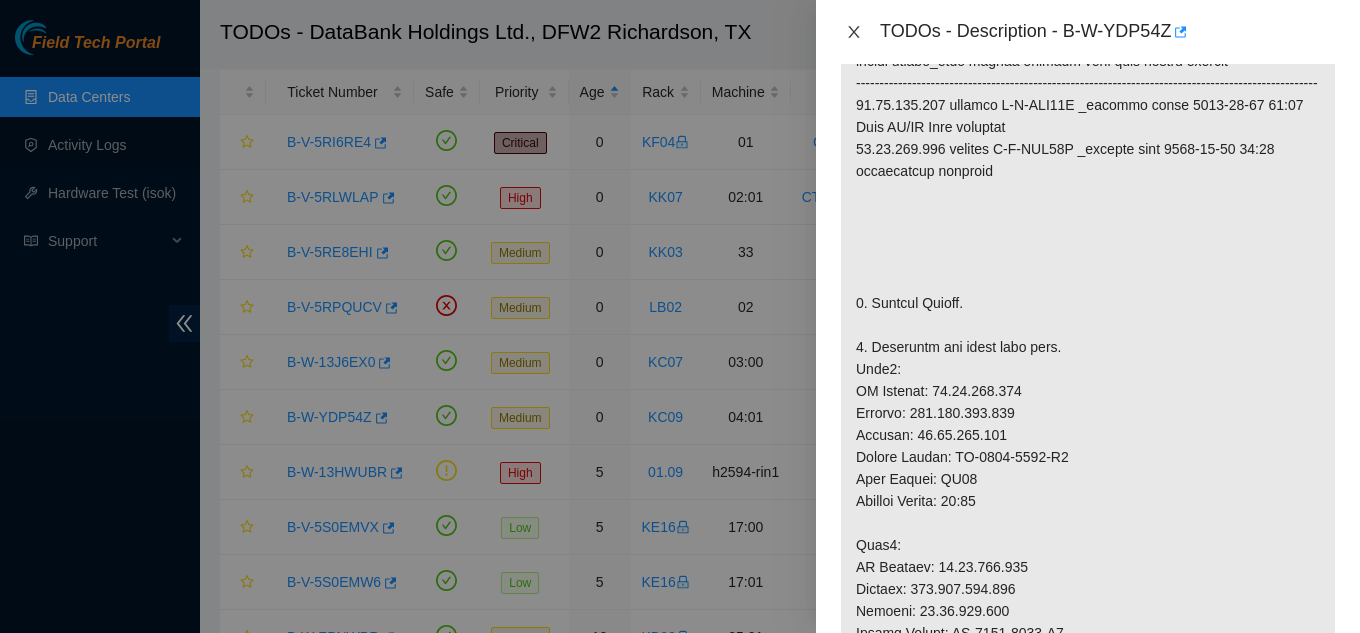 click 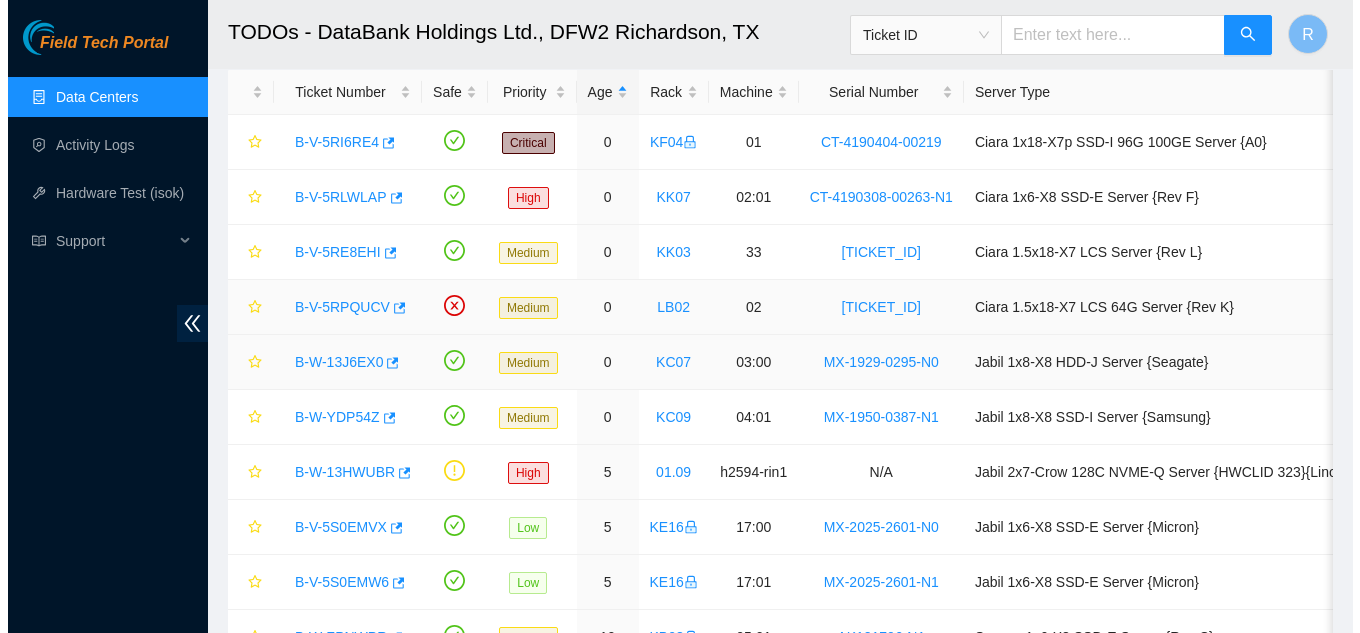 scroll, scrollTop: 466, scrollLeft: 0, axis: vertical 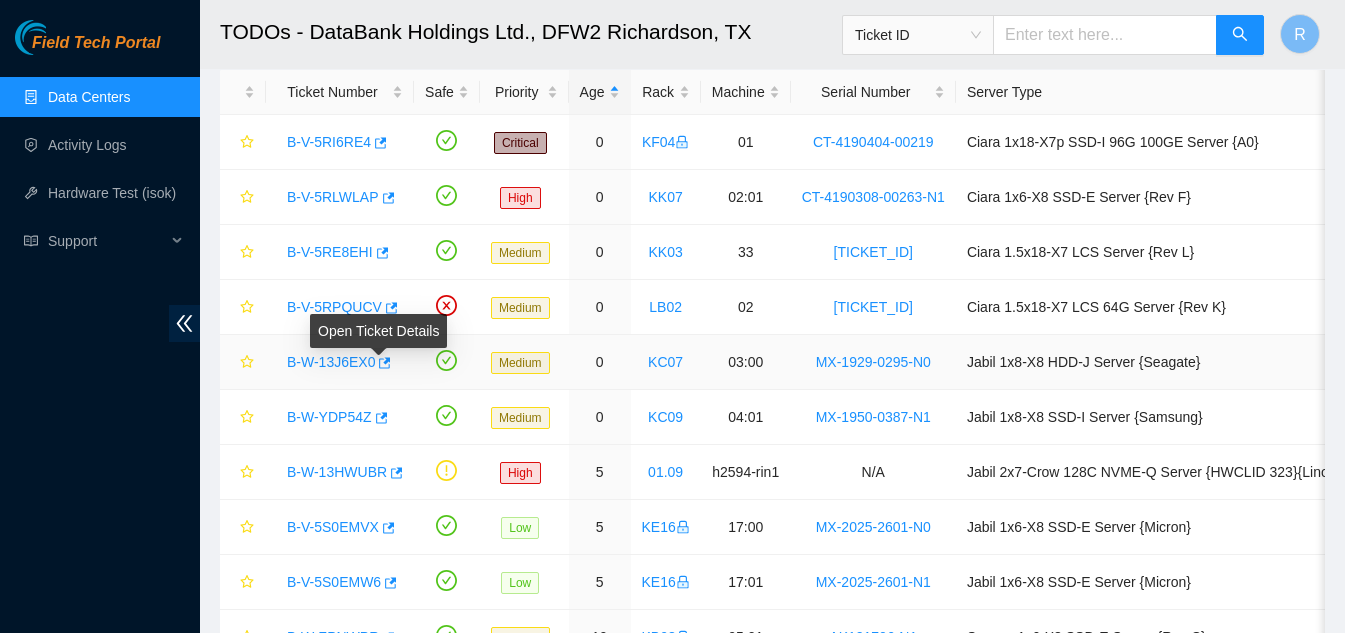 click on "B-W-13J6EX0" at bounding box center (331, 362) 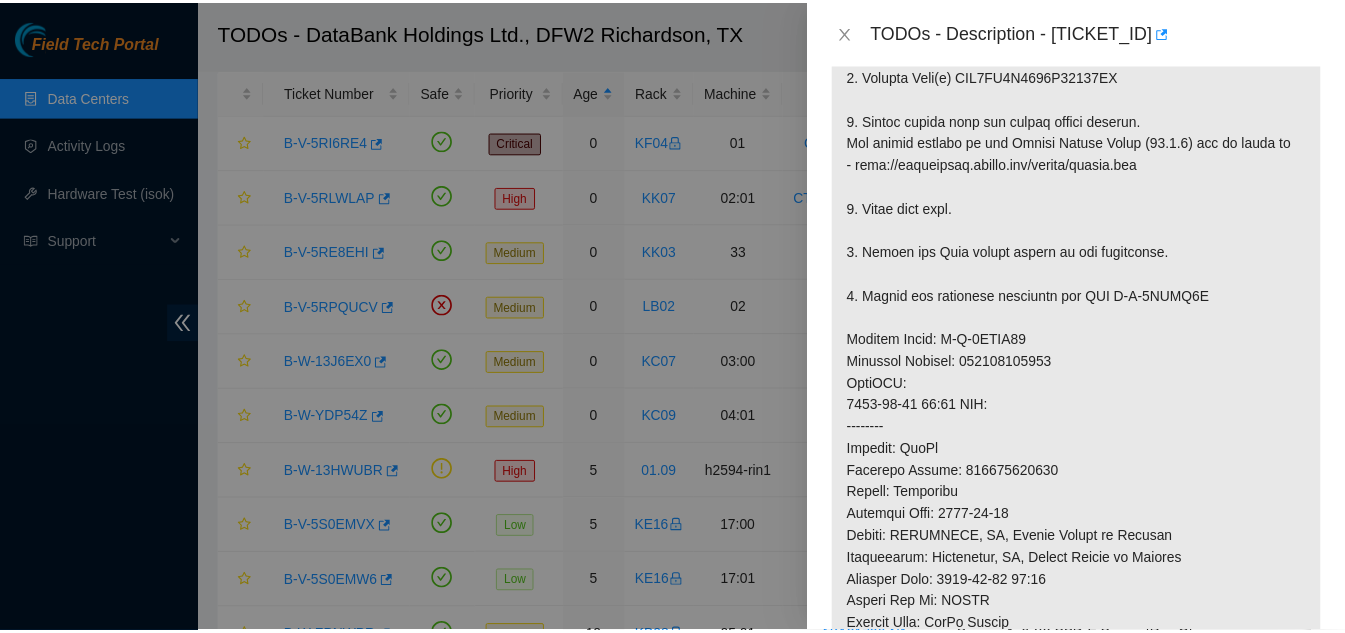 scroll, scrollTop: 637, scrollLeft: 0, axis: vertical 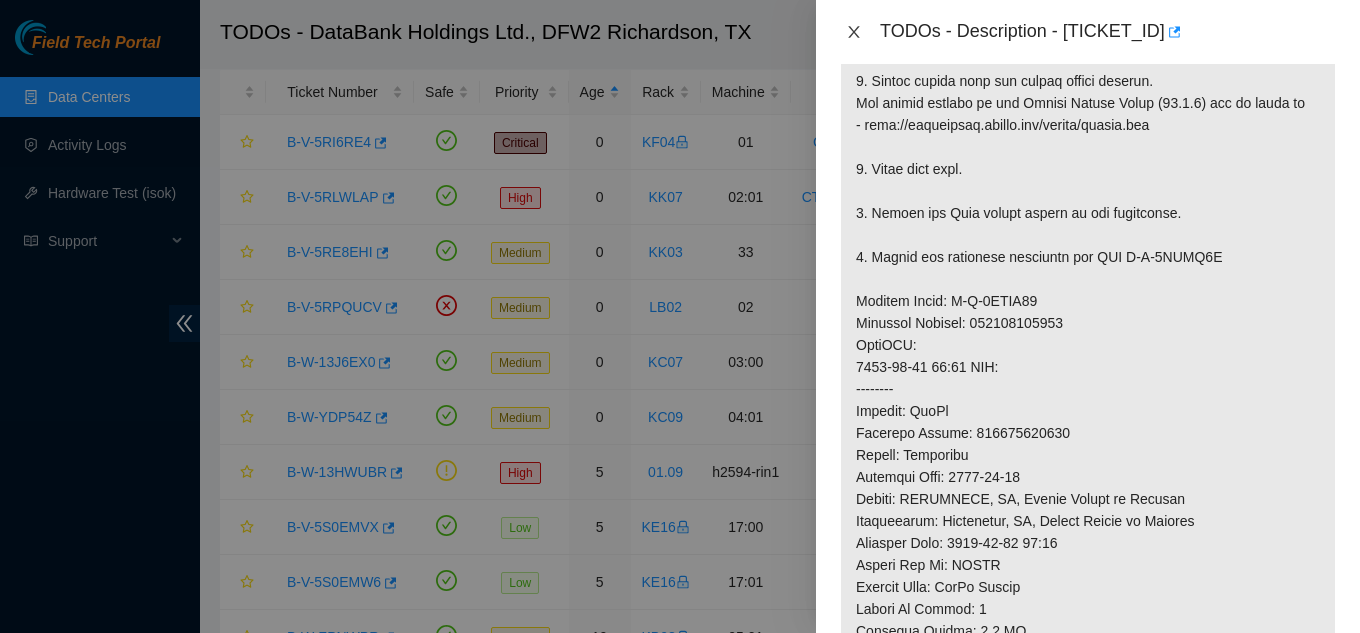 click at bounding box center (854, 32) 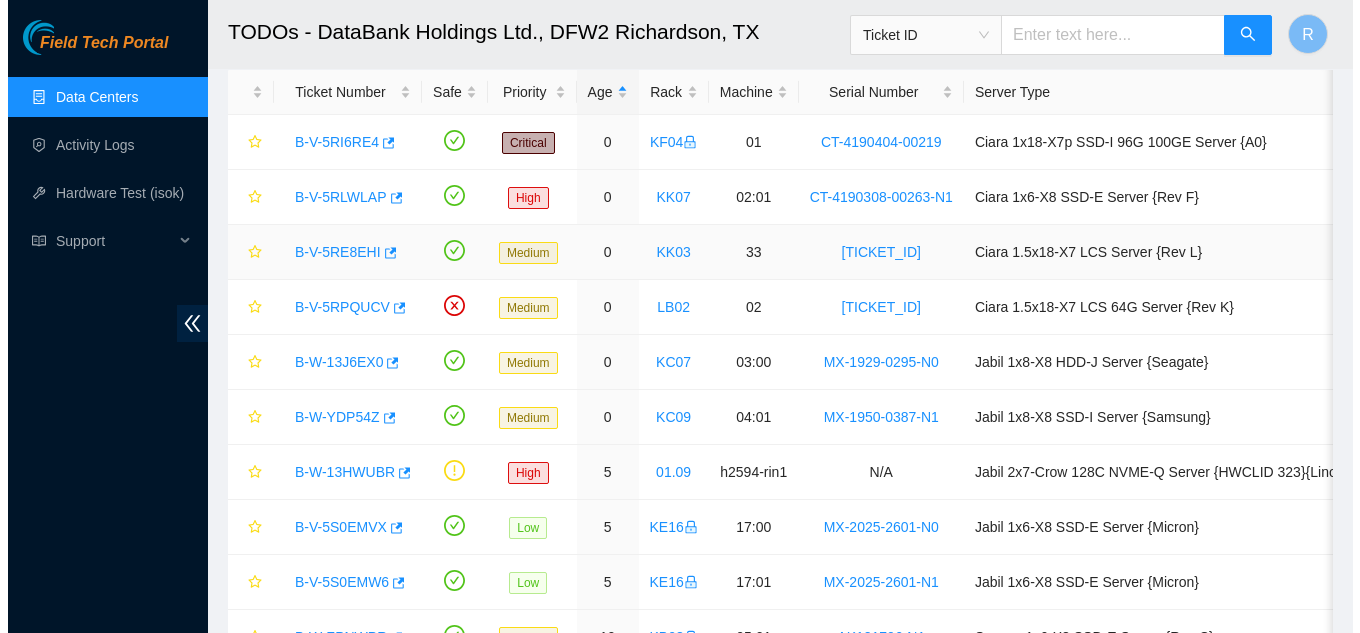 scroll, scrollTop: 666, scrollLeft: 0, axis: vertical 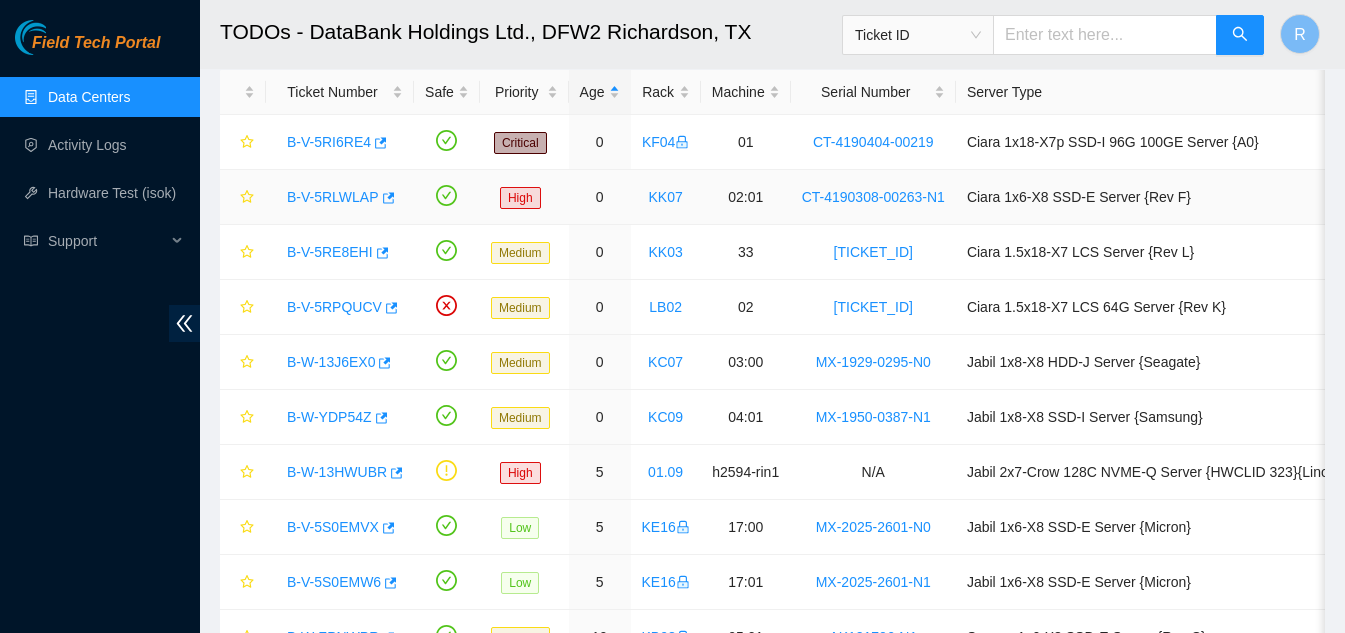 click on "B-V-5RLWLAP" at bounding box center (333, 197) 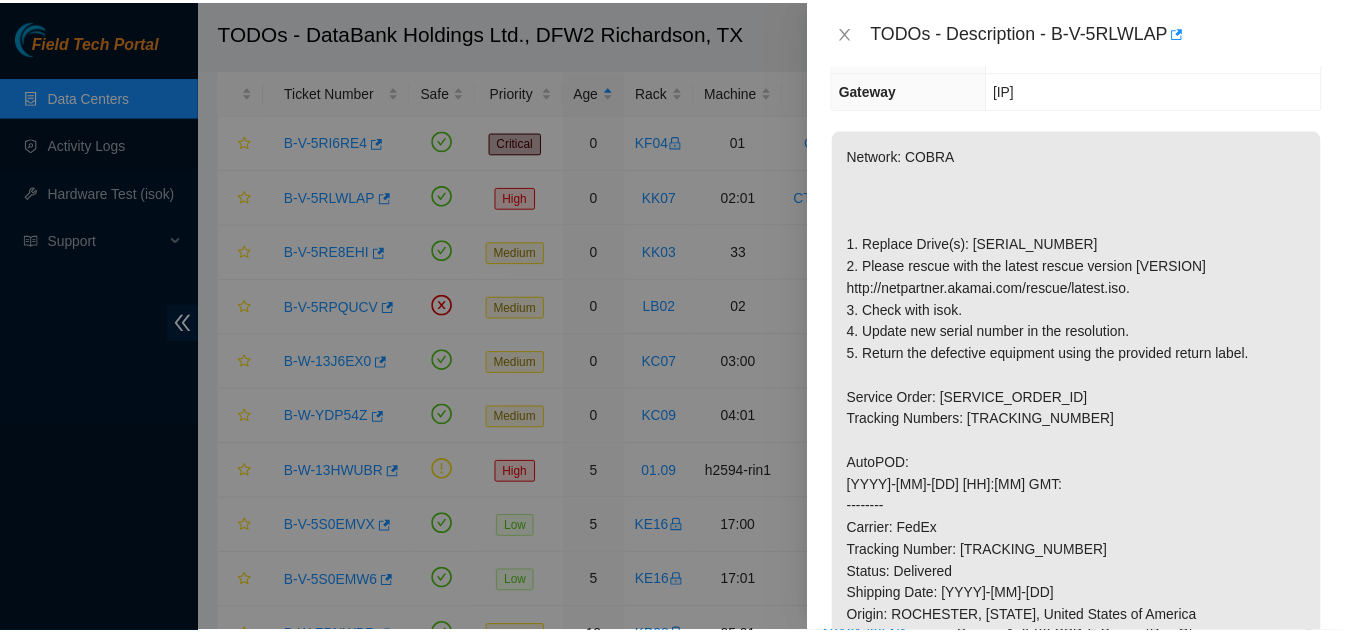 scroll, scrollTop: 108, scrollLeft: 0, axis: vertical 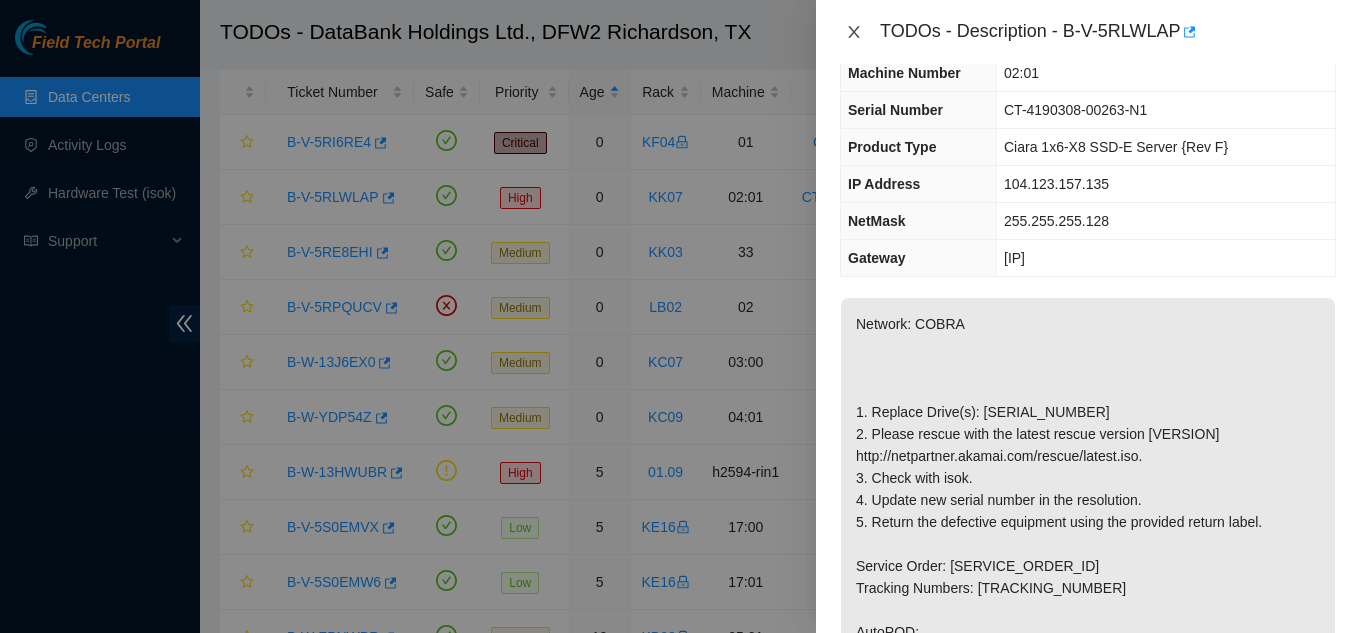 click 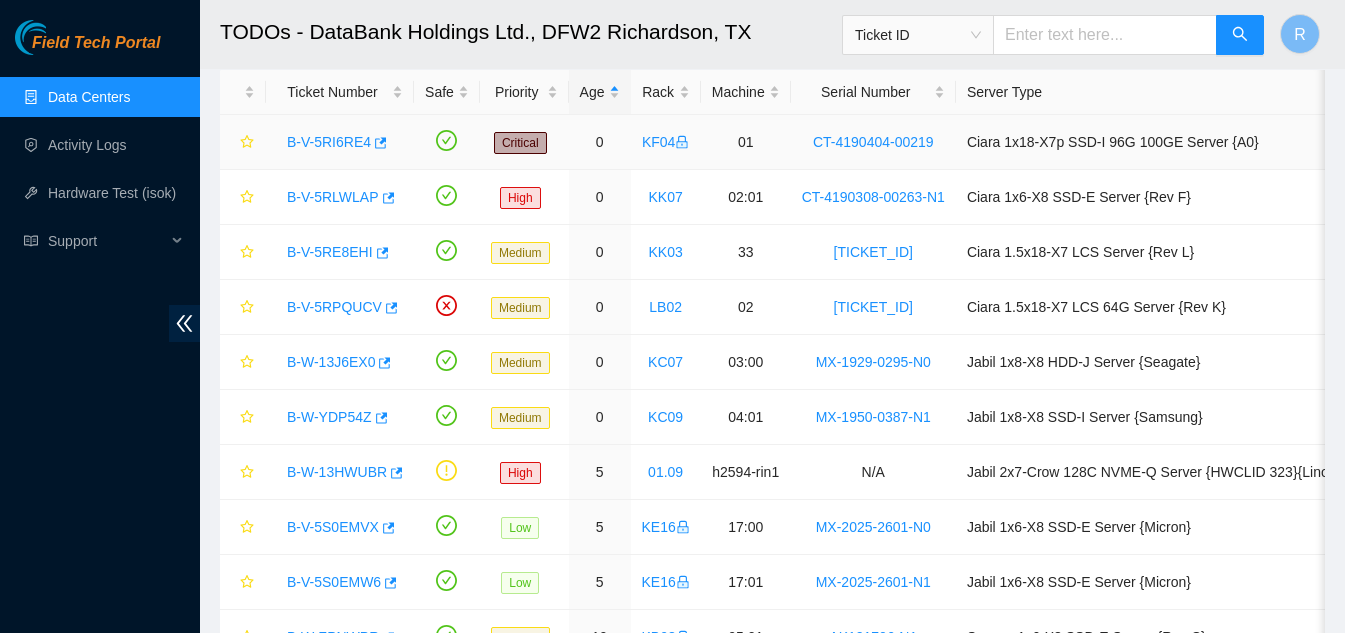 scroll, scrollTop: 152, scrollLeft: 0, axis: vertical 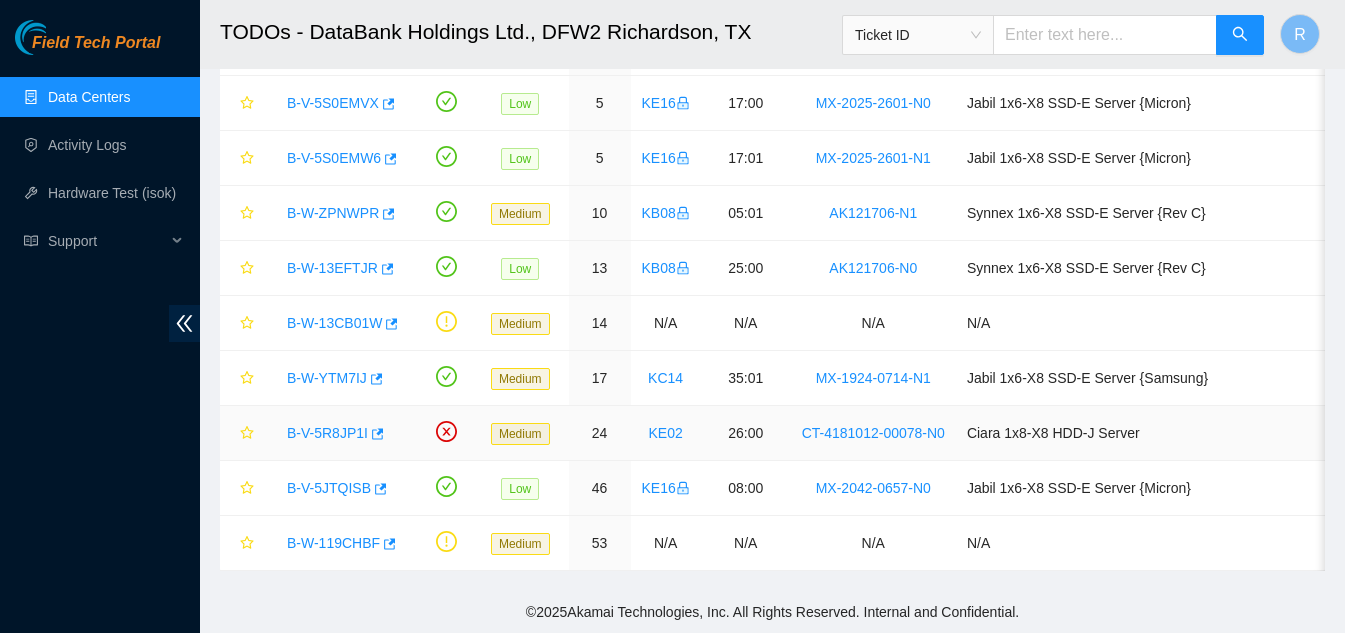 click on "B-V-5R8JP1I" at bounding box center [327, 433] 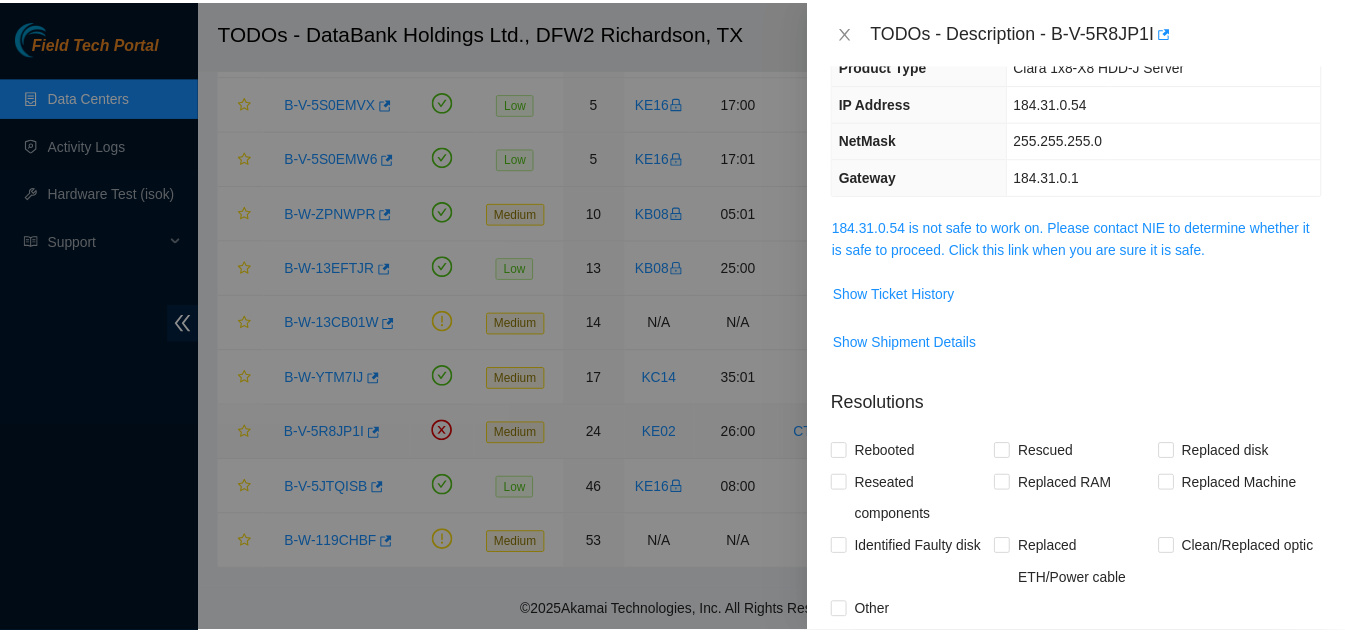 scroll, scrollTop: 108, scrollLeft: 0, axis: vertical 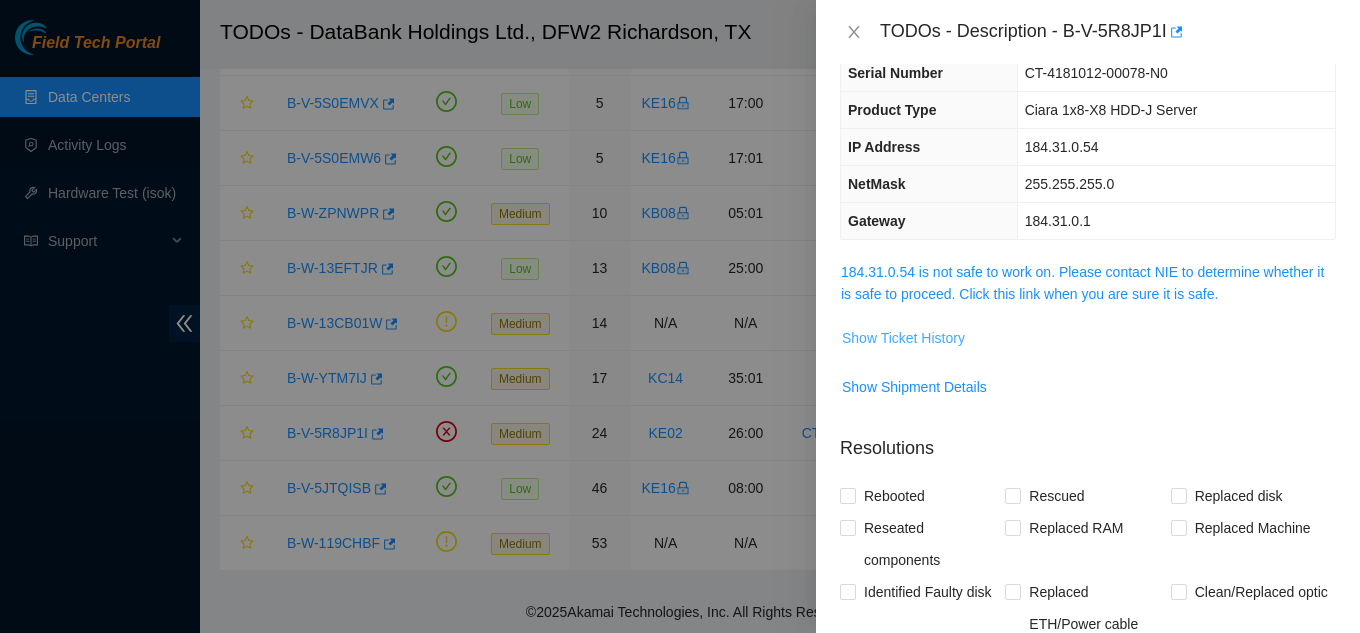 click on "Show Ticket History" at bounding box center [903, 338] 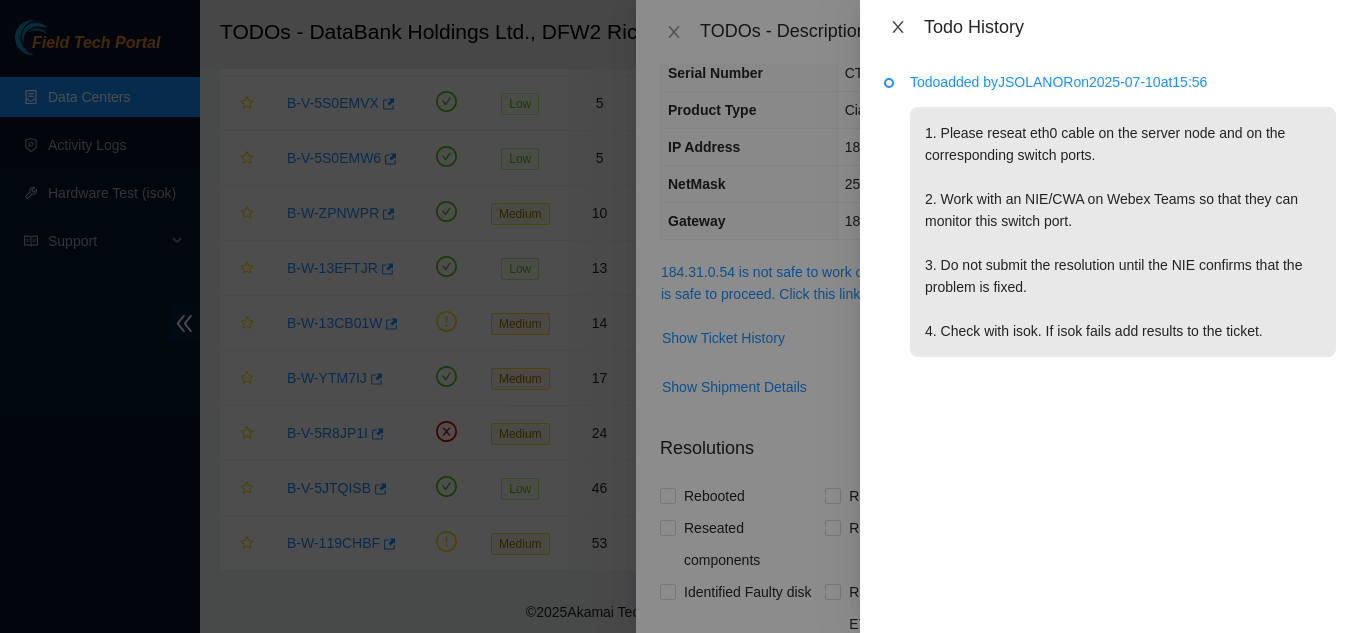 click 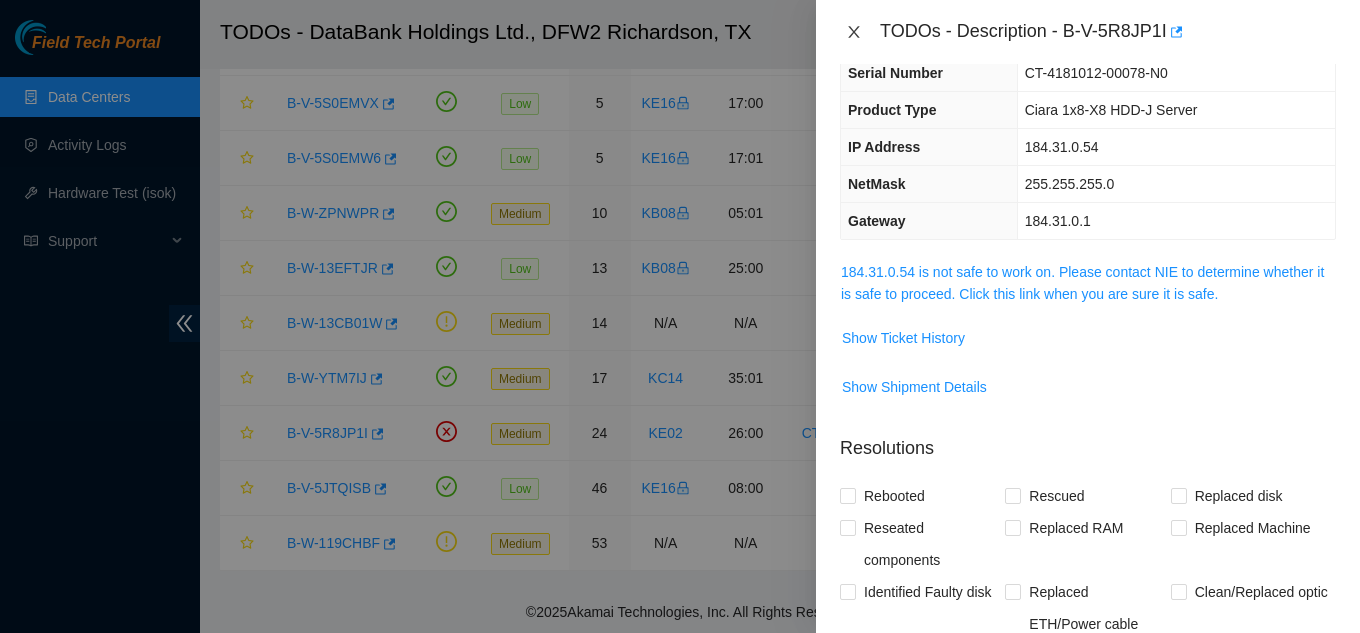 click 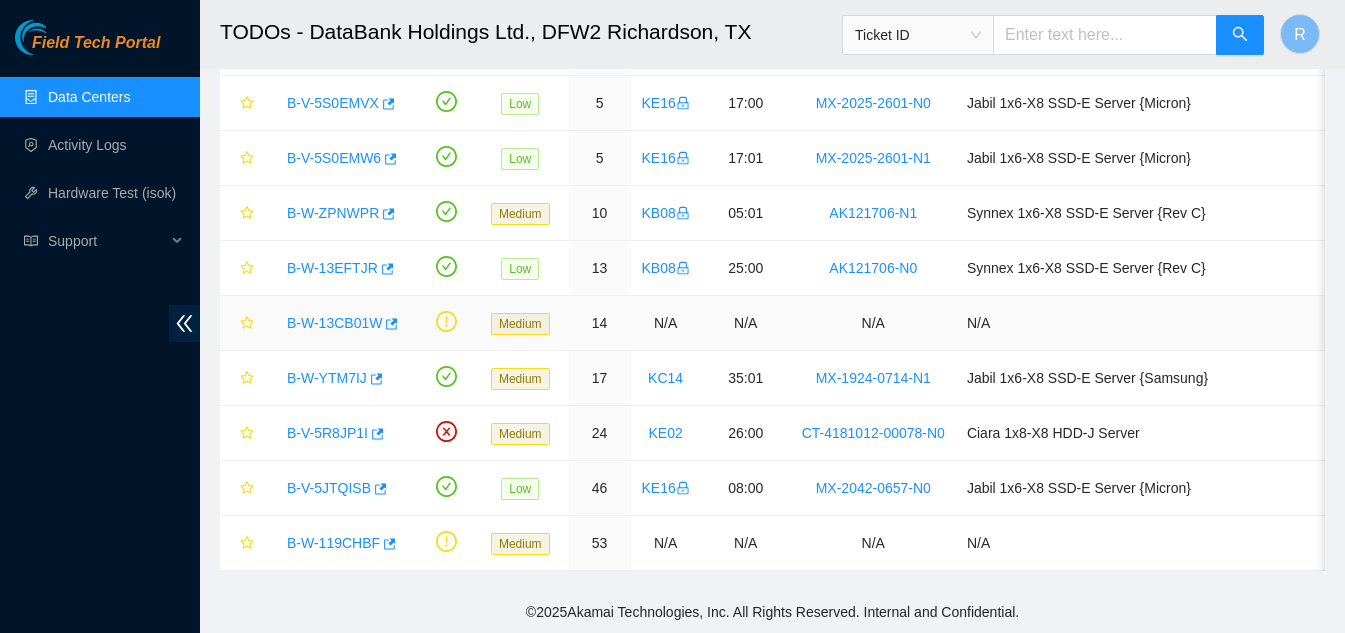 scroll, scrollTop: 152, scrollLeft: 0, axis: vertical 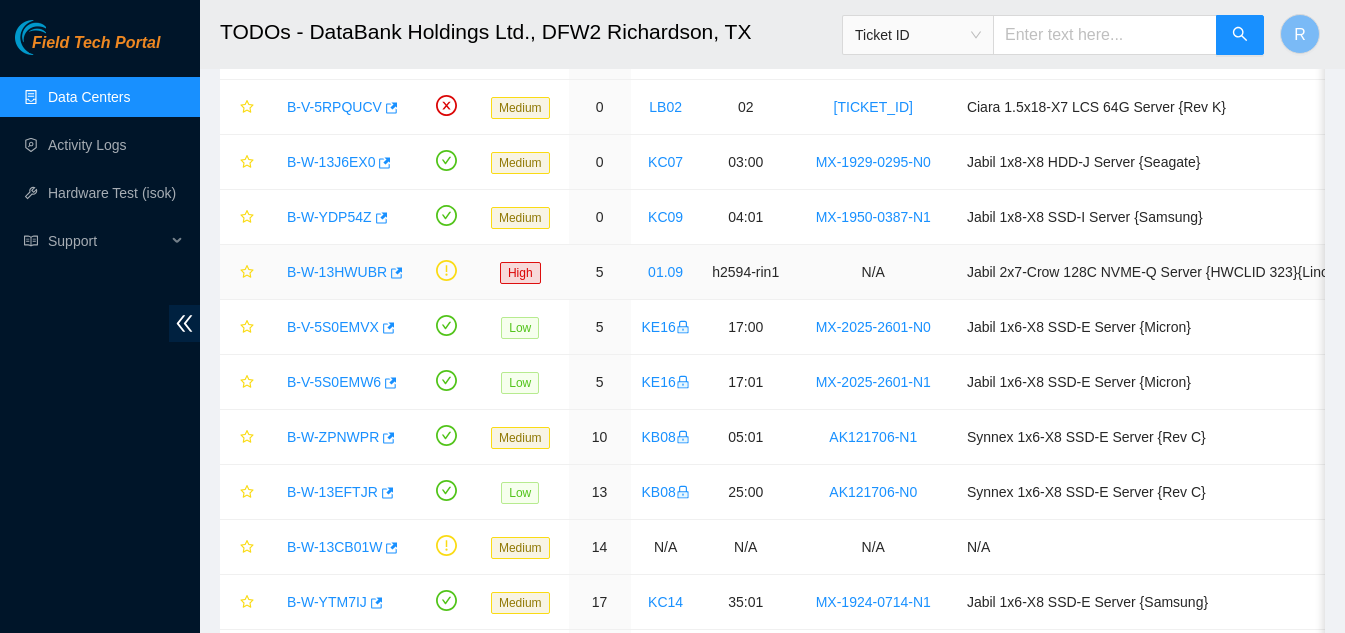click on "B-W-13HWUBR" at bounding box center (337, 272) 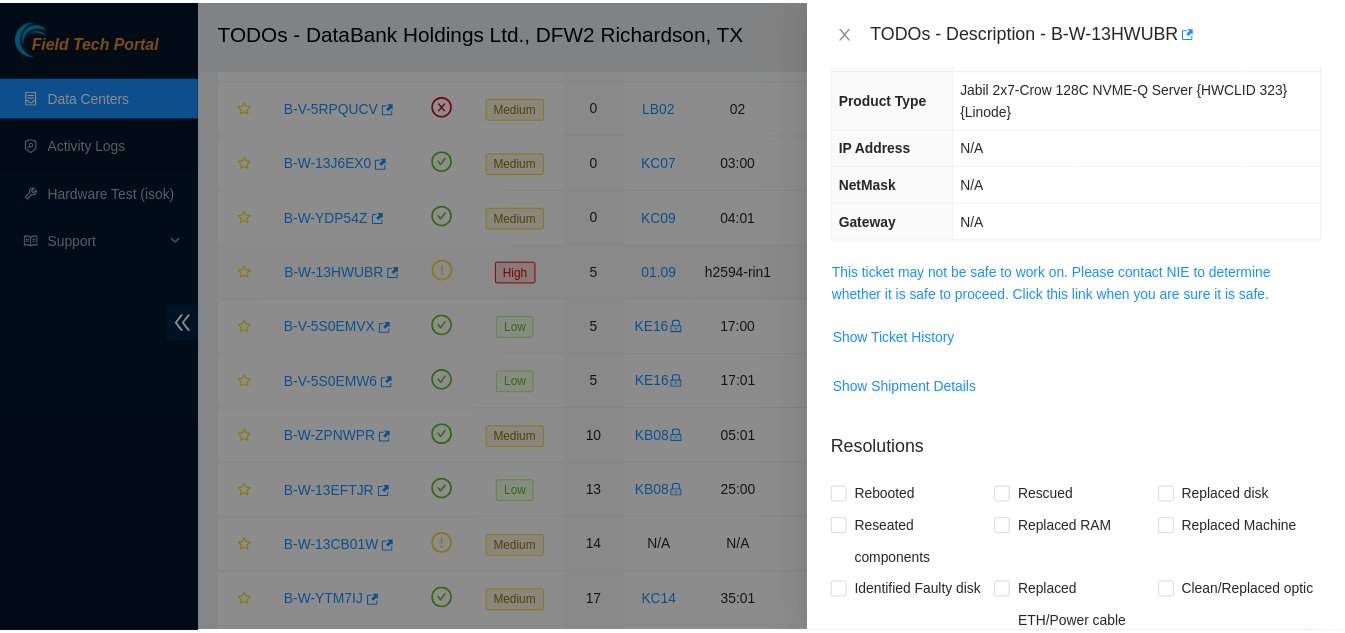 scroll, scrollTop: 130, scrollLeft: 0, axis: vertical 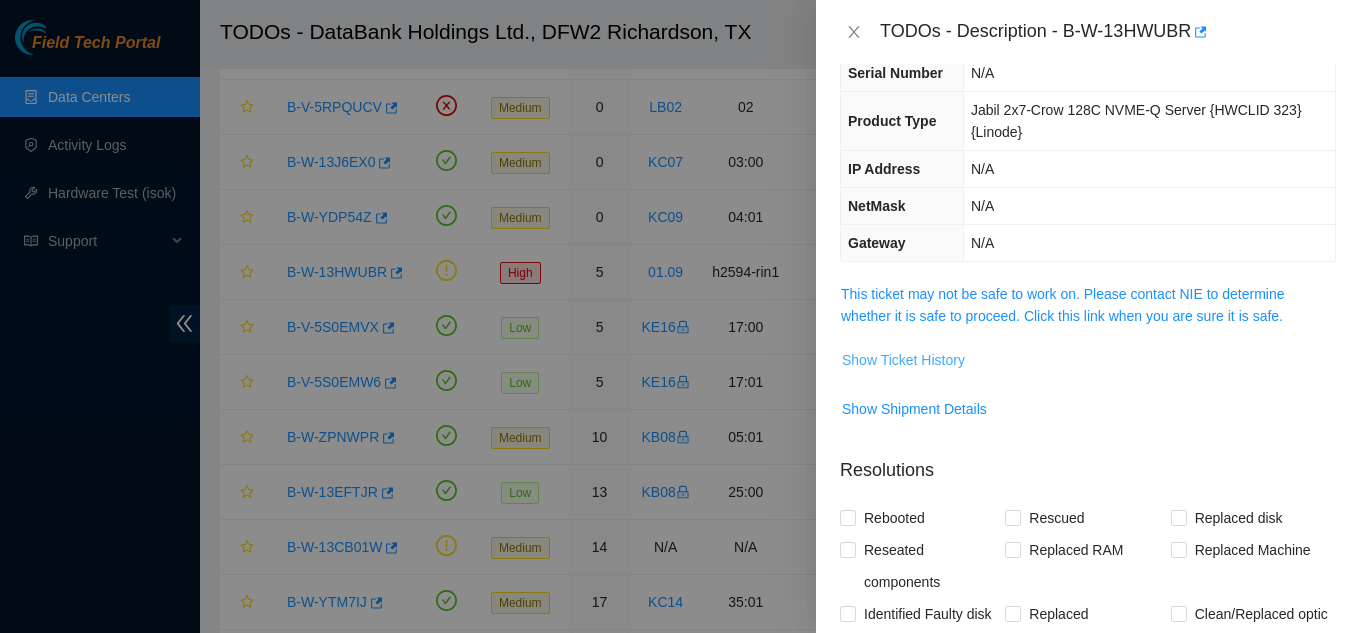 click on "Show Ticket History" at bounding box center (903, 360) 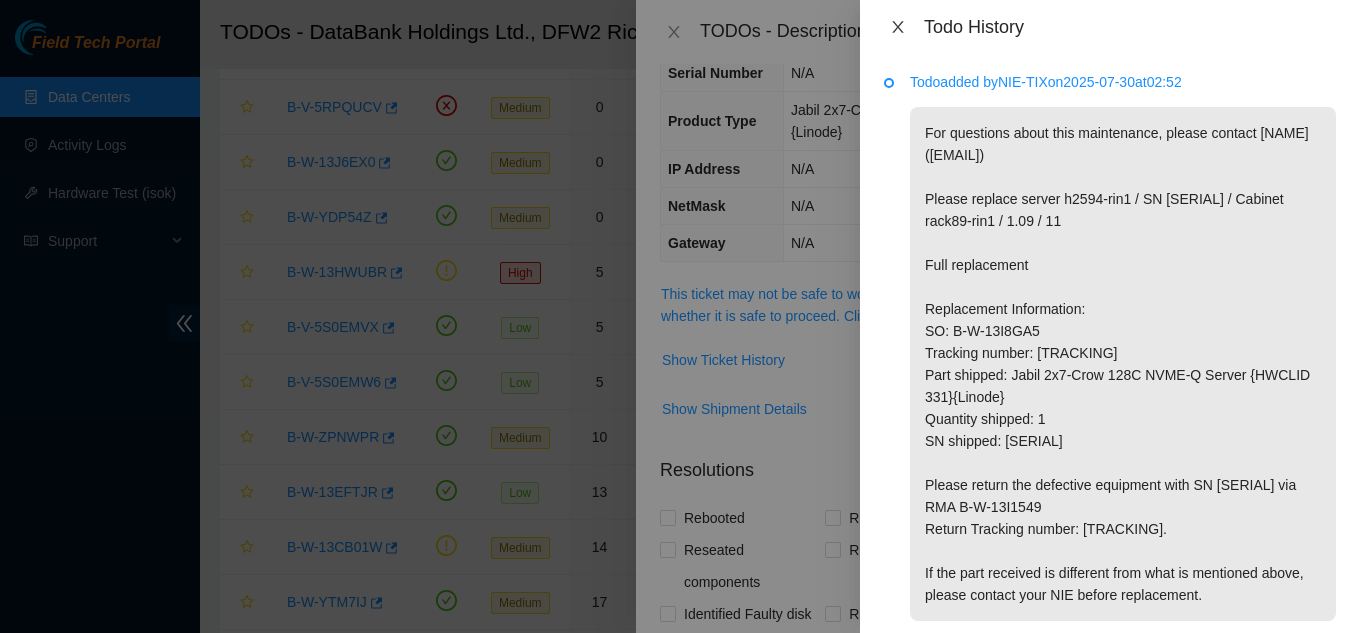 click 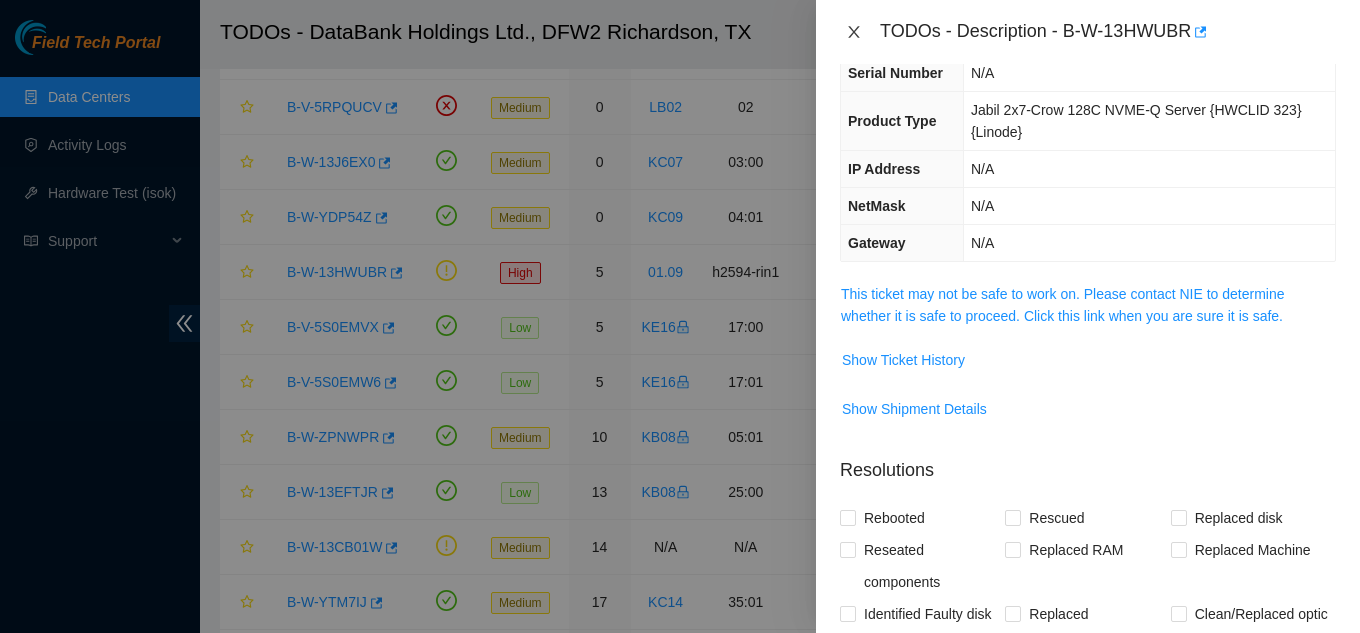 click 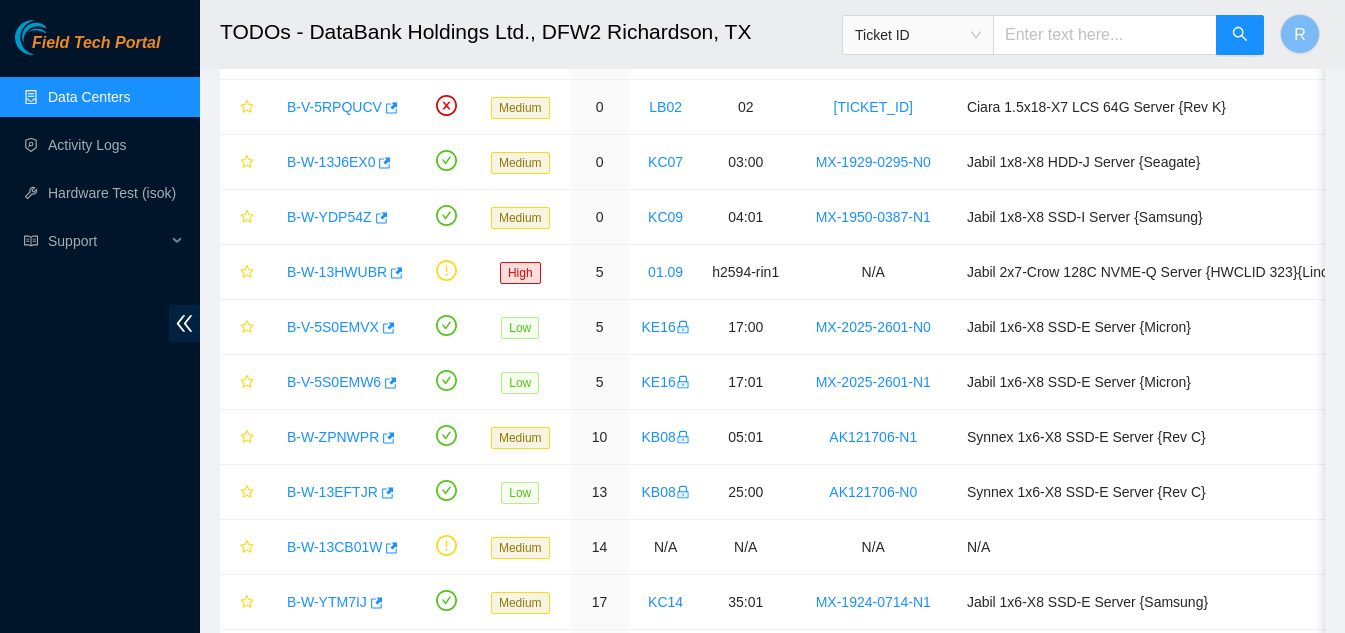 scroll, scrollTop: 152, scrollLeft: 0, axis: vertical 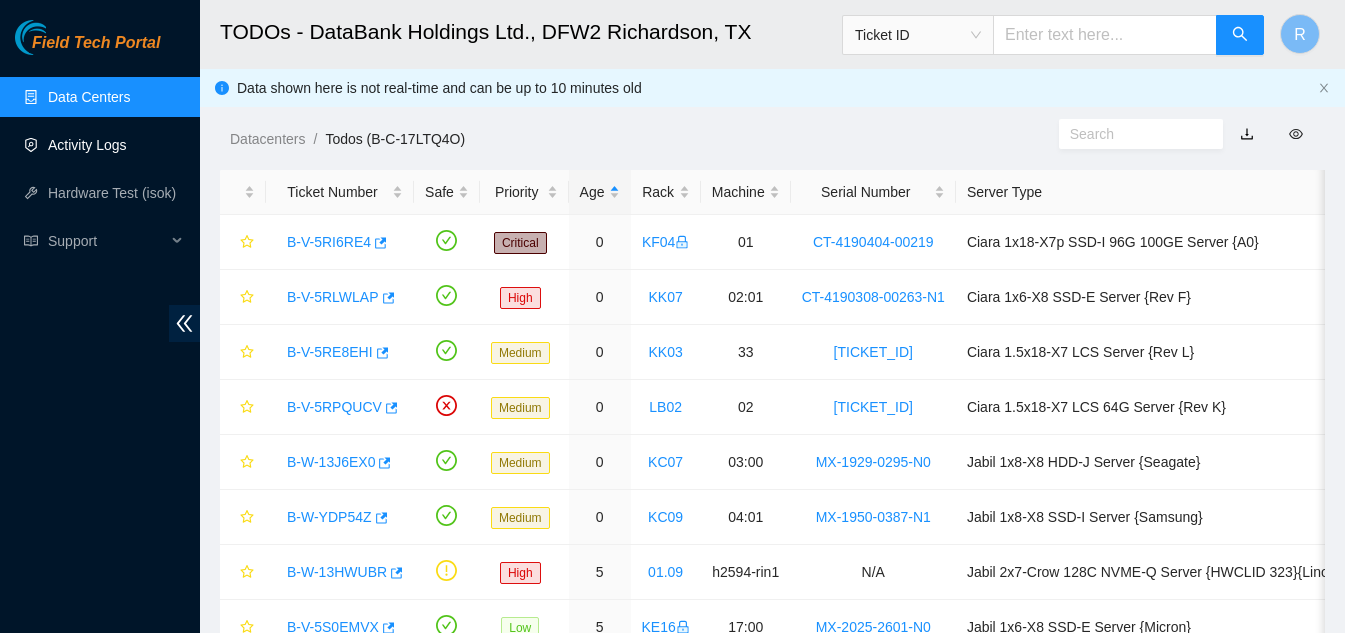 click on "Activity Logs" at bounding box center [87, 145] 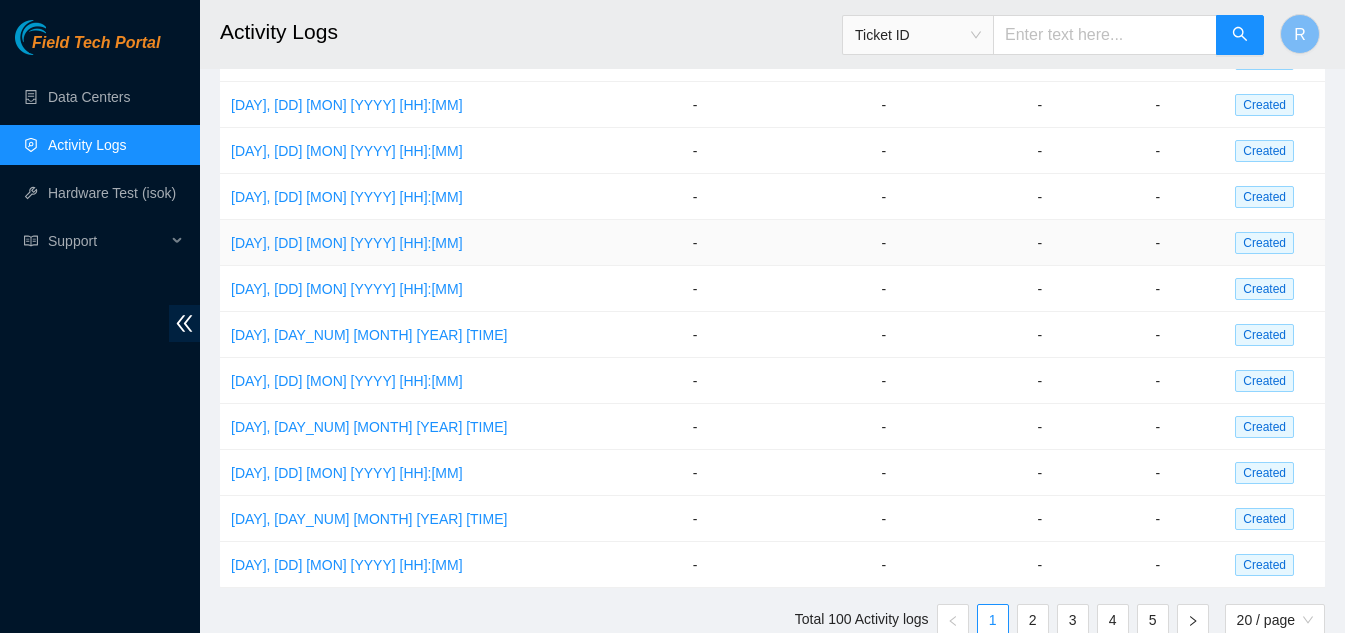 scroll, scrollTop: 580, scrollLeft: 0, axis: vertical 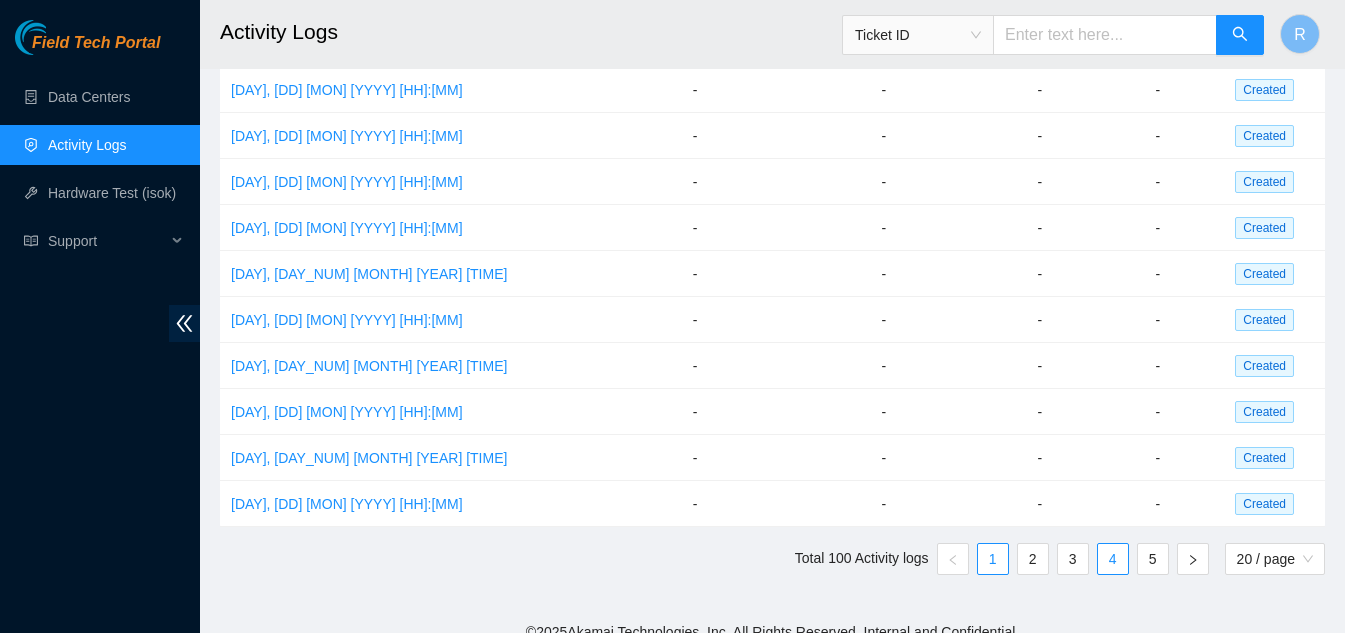 click on "4" at bounding box center [1113, 559] 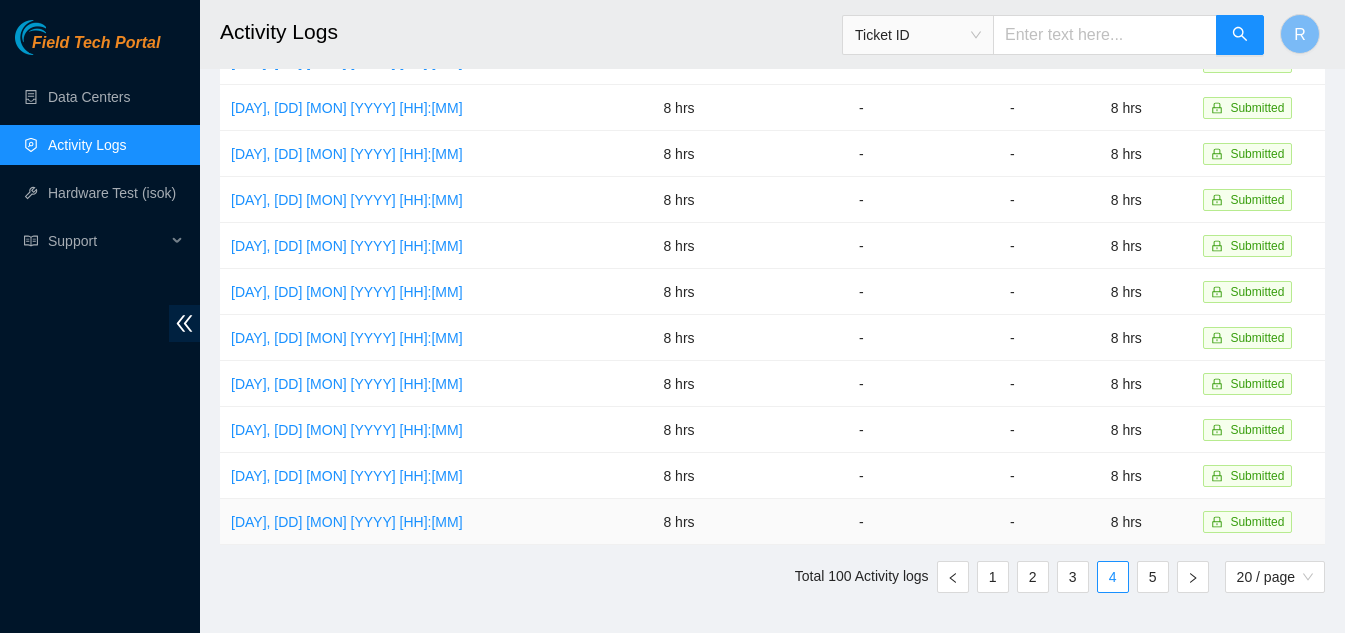 scroll, scrollTop: 580, scrollLeft: 0, axis: vertical 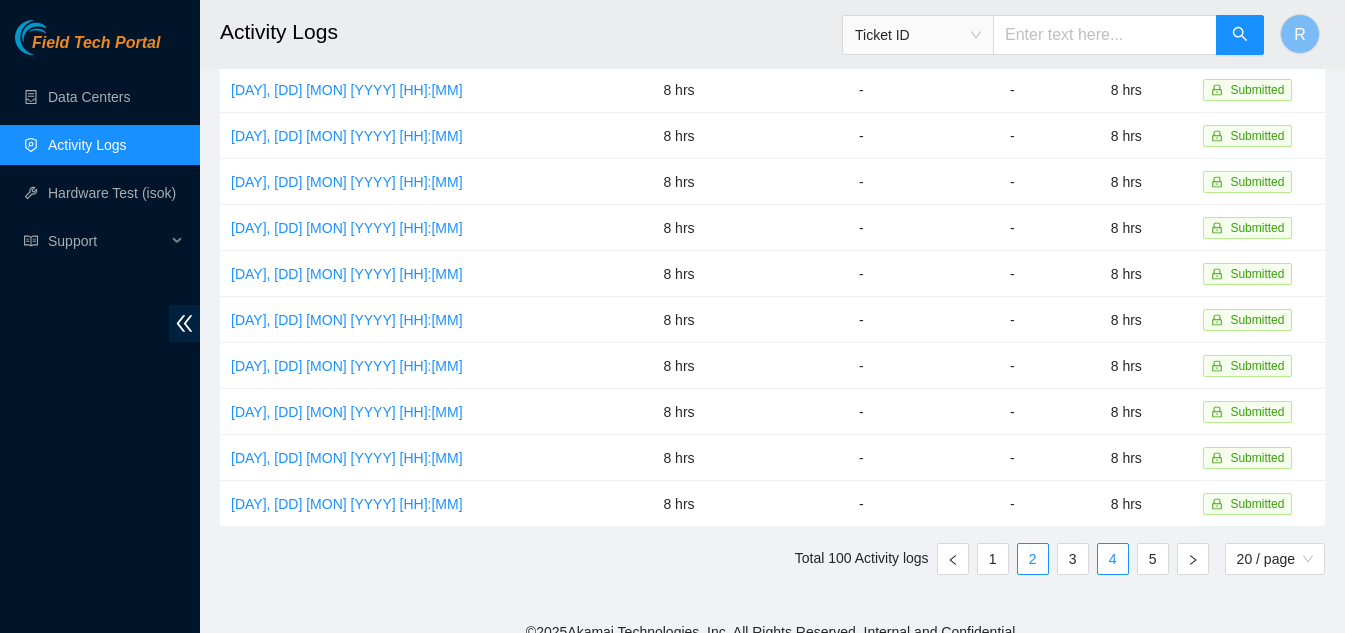 click on "2" at bounding box center (1033, 559) 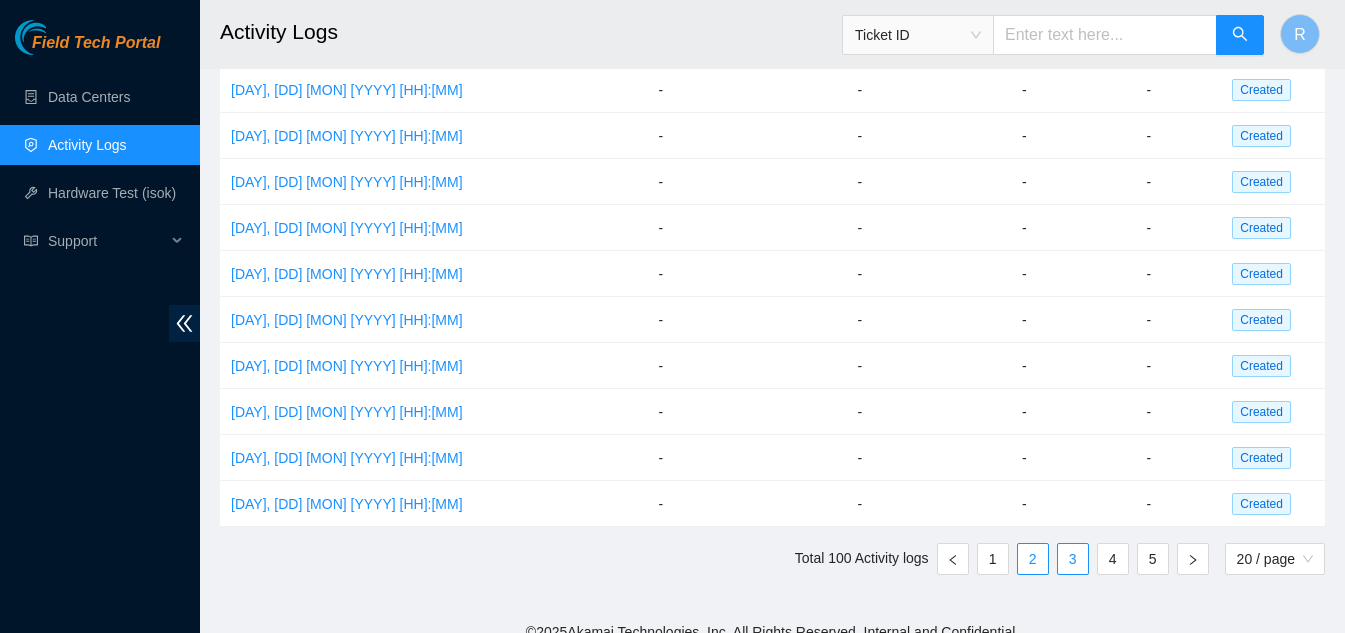 click on "3" at bounding box center (1073, 559) 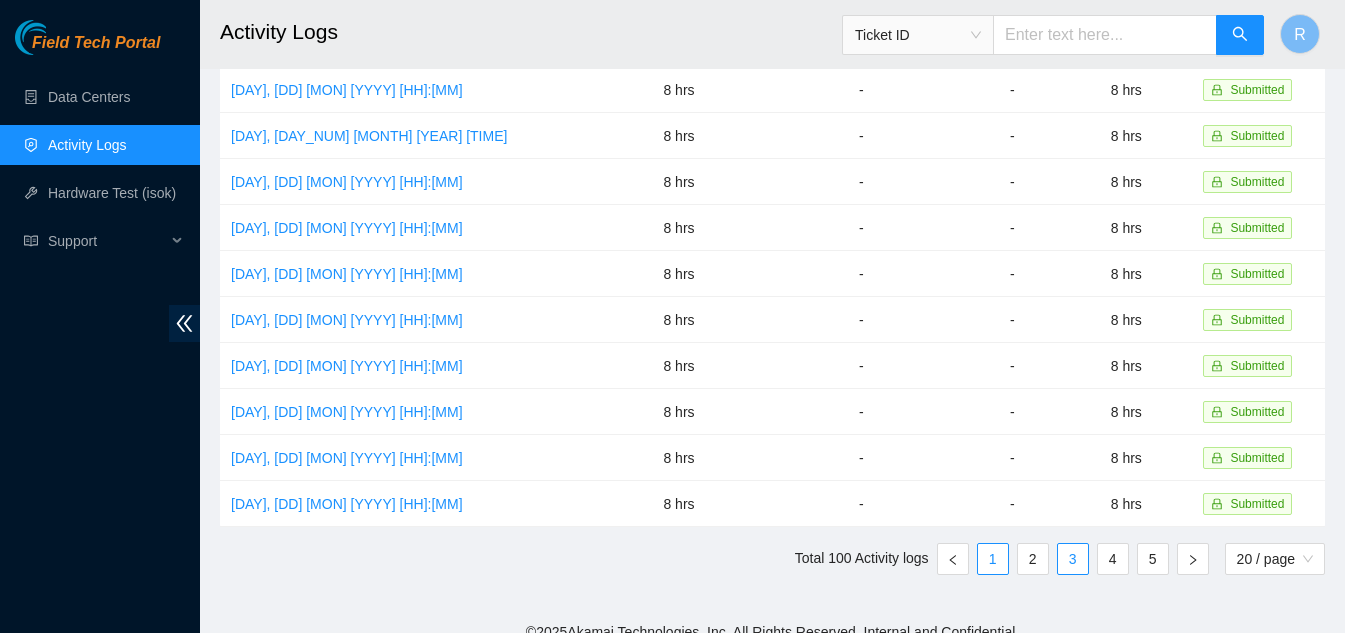 click on "1" at bounding box center [993, 559] 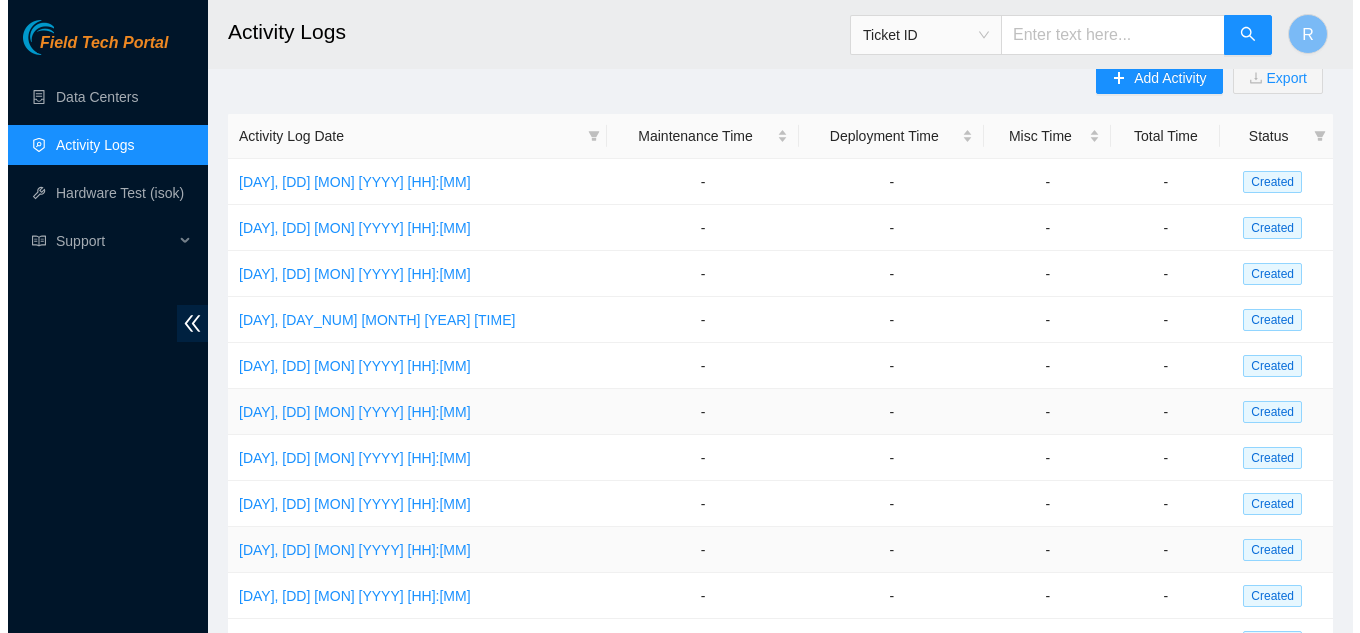 scroll, scrollTop: 0, scrollLeft: 0, axis: both 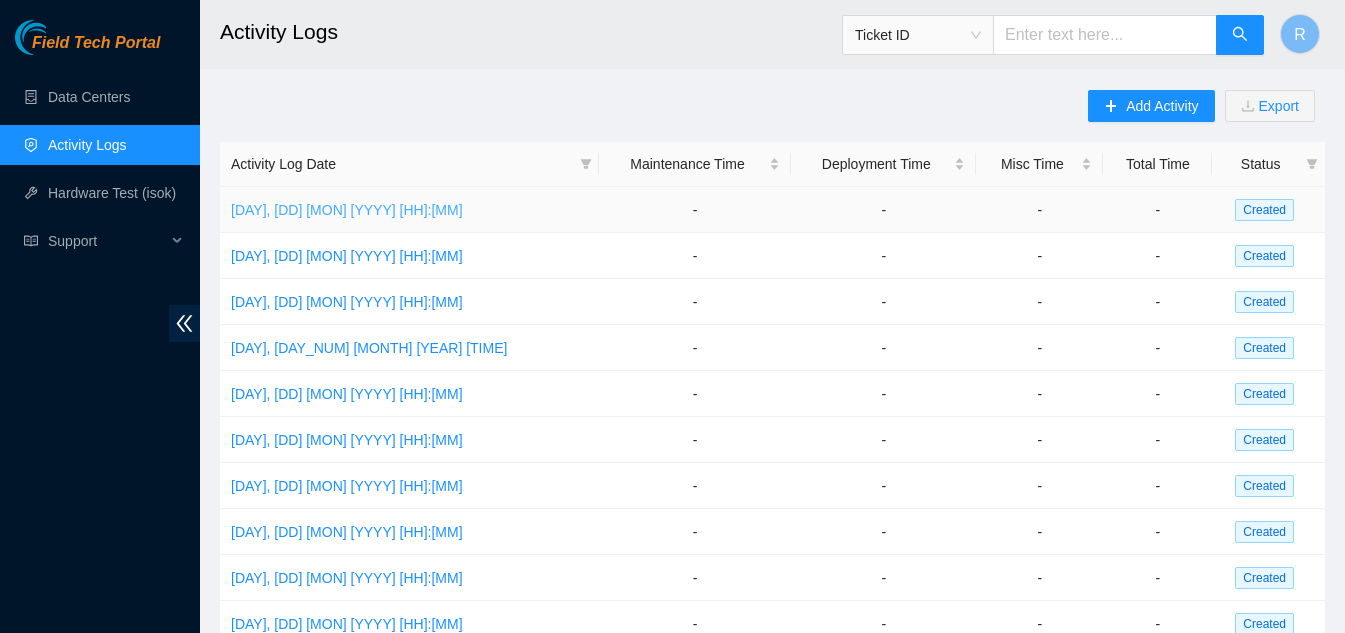 click on "[DAY], [DD] [MON] [YYYY] [HH]:[MM]" at bounding box center [347, 210] 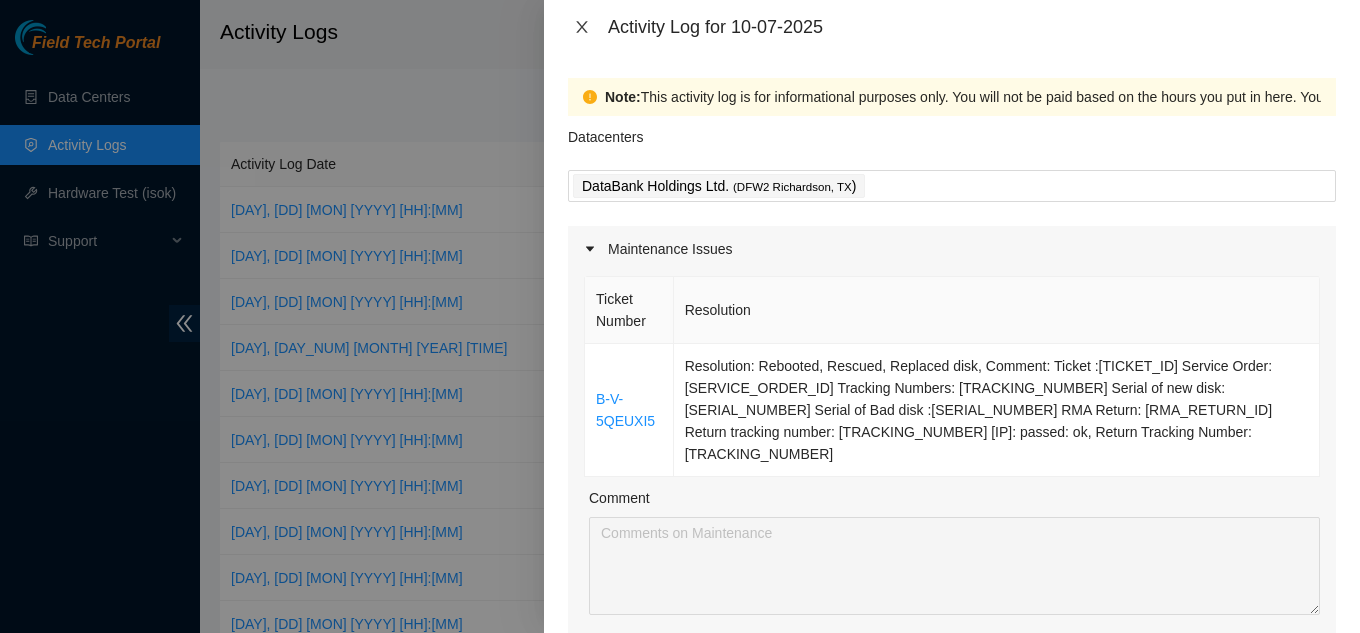 click 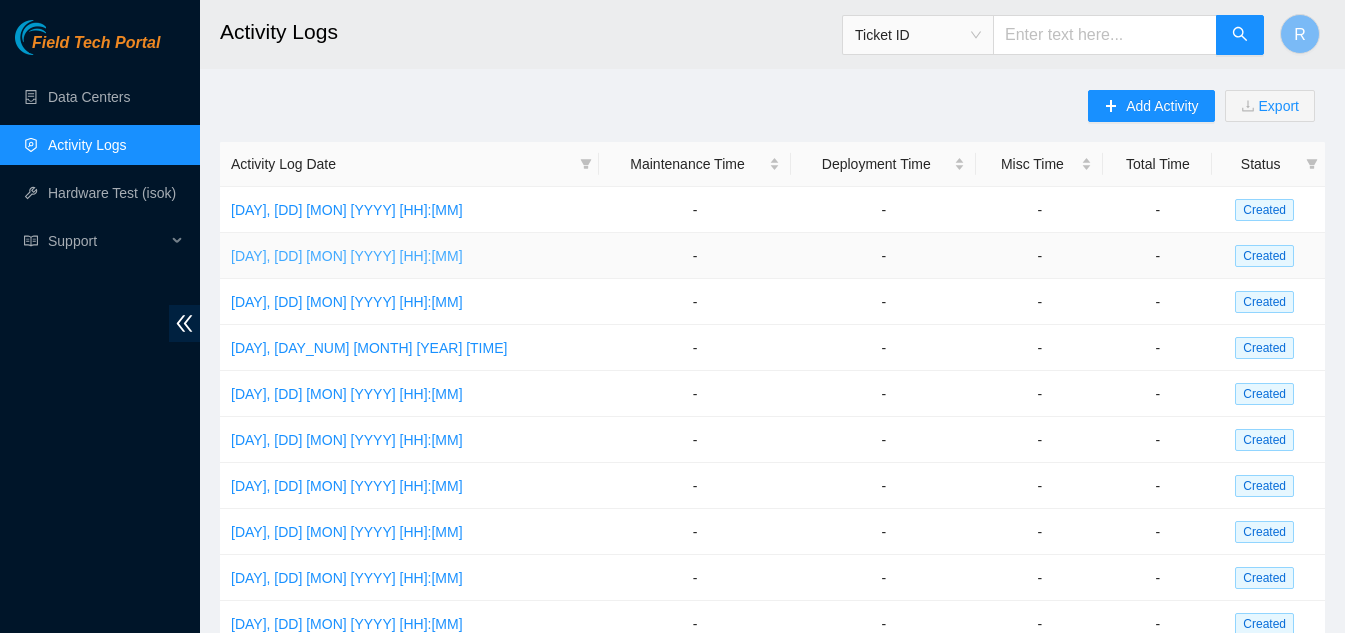 click on "[DAY], [DD] [MON] [YYYY] [HH]:[MM]" at bounding box center [347, 256] 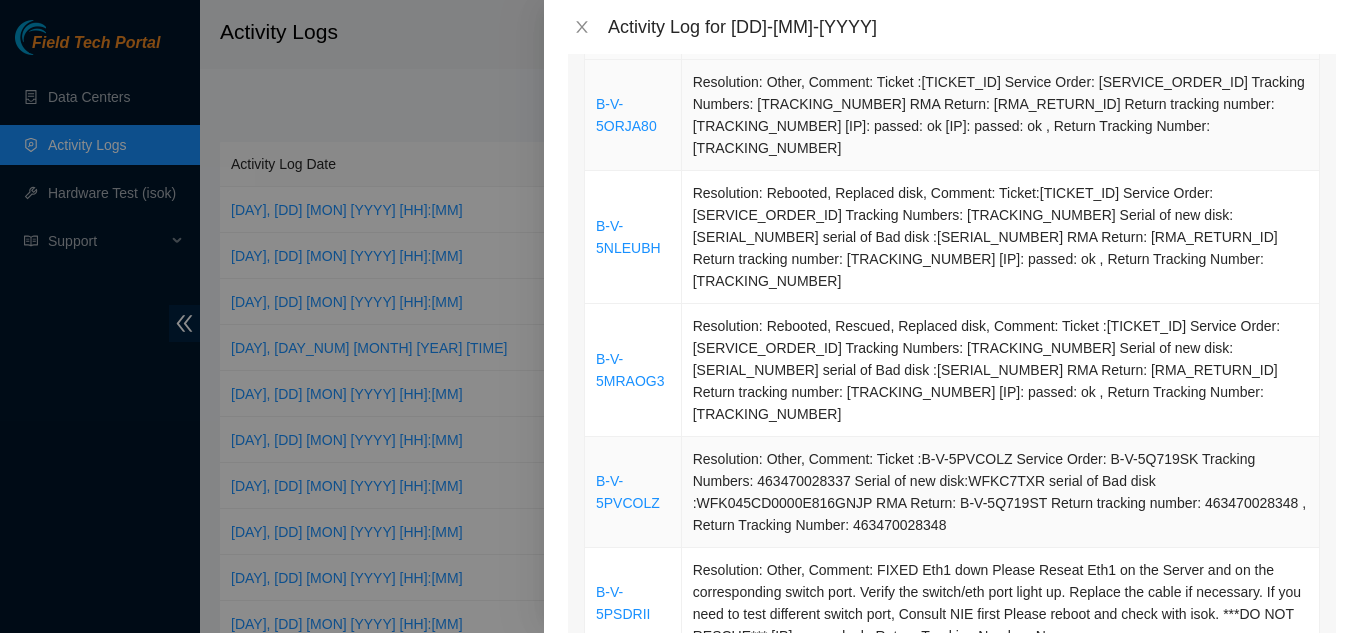 scroll, scrollTop: 100, scrollLeft: 0, axis: vertical 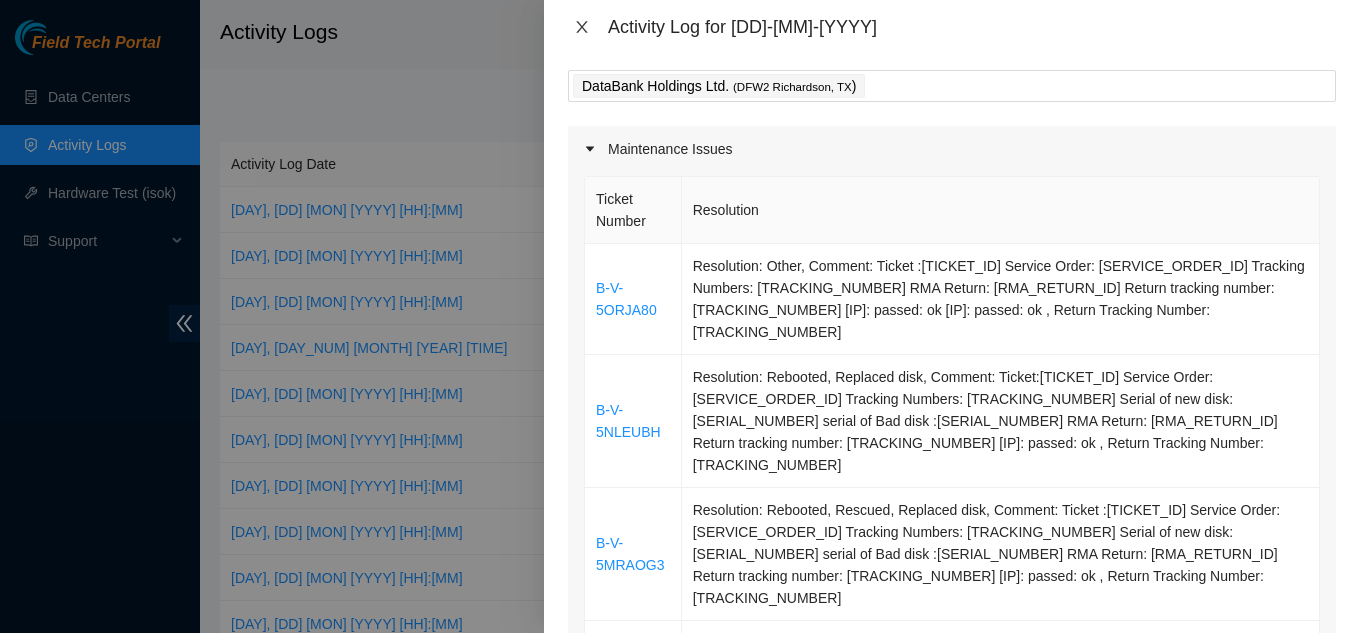 click 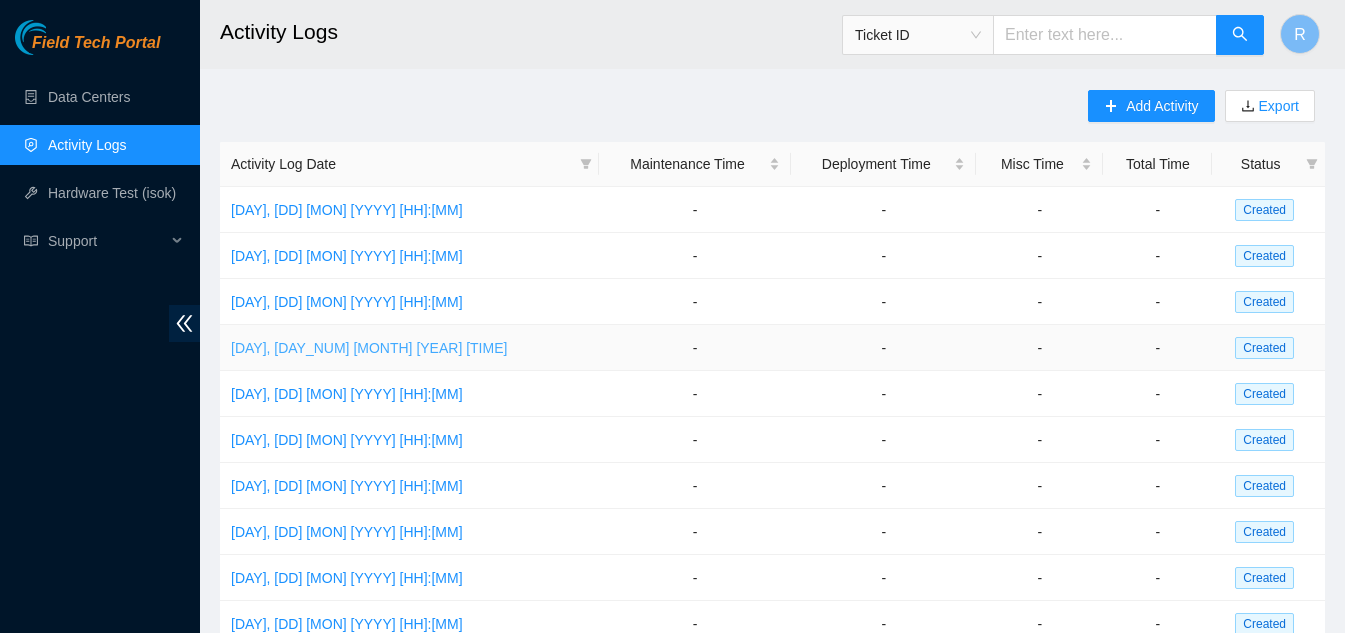 click on "[DAY], [DAY_NUM] [MONTH] [YEAR] [TIME]" at bounding box center [369, 348] 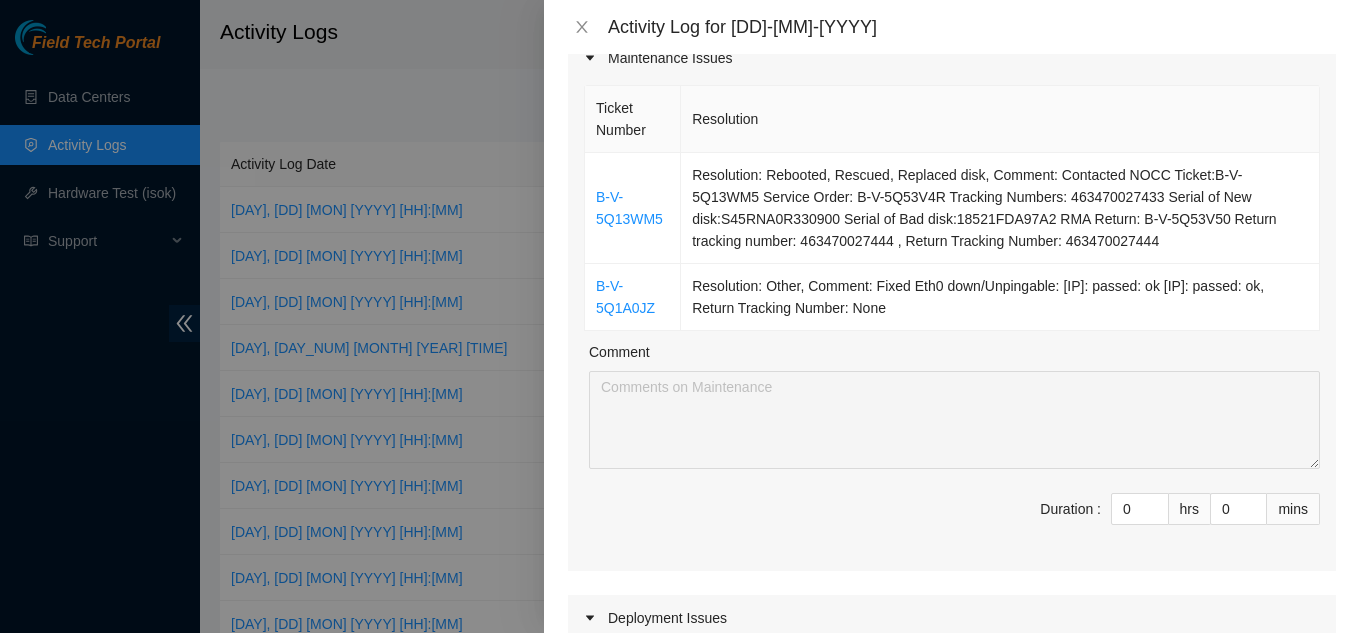 scroll, scrollTop: 100, scrollLeft: 0, axis: vertical 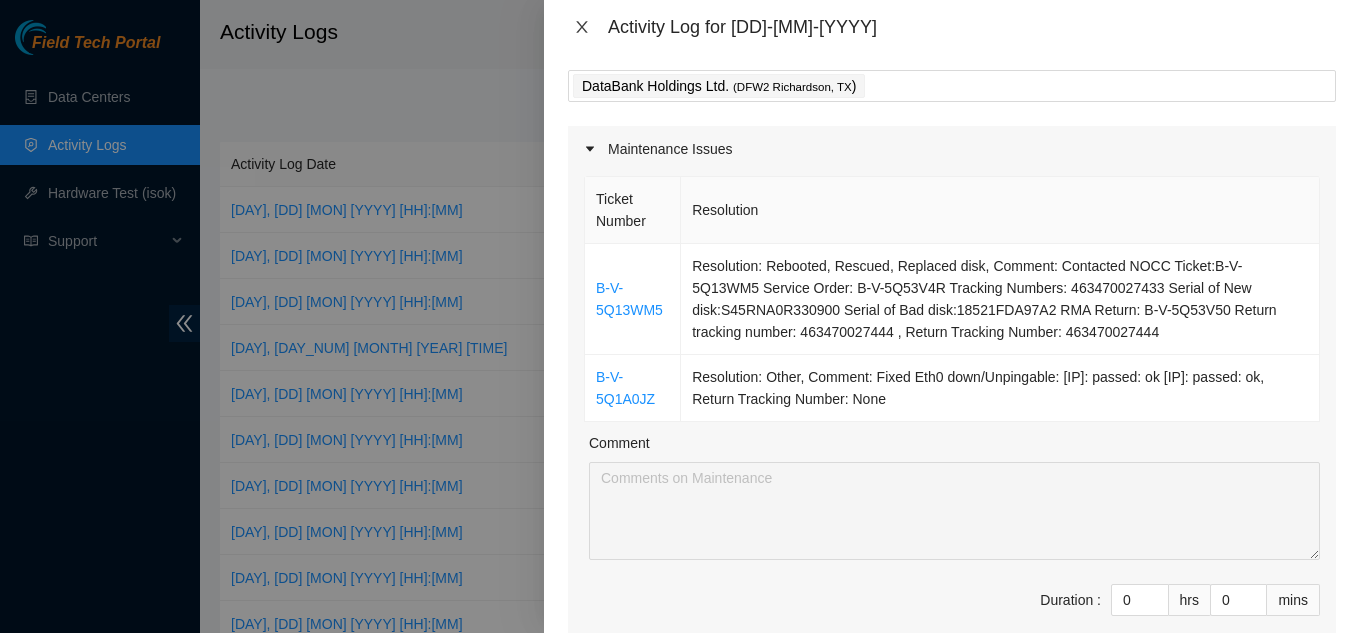 click 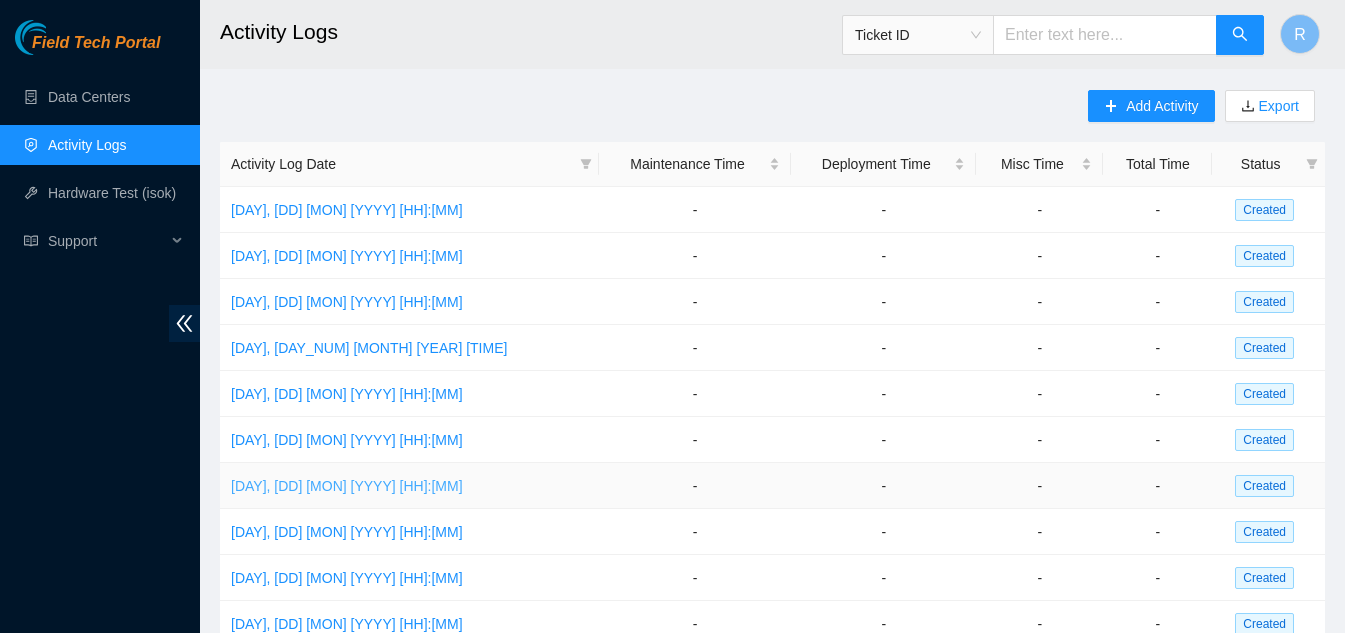 click on "[DAY], [DD] [MON] [YYYY] [HH]:[MM]" at bounding box center [347, 486] 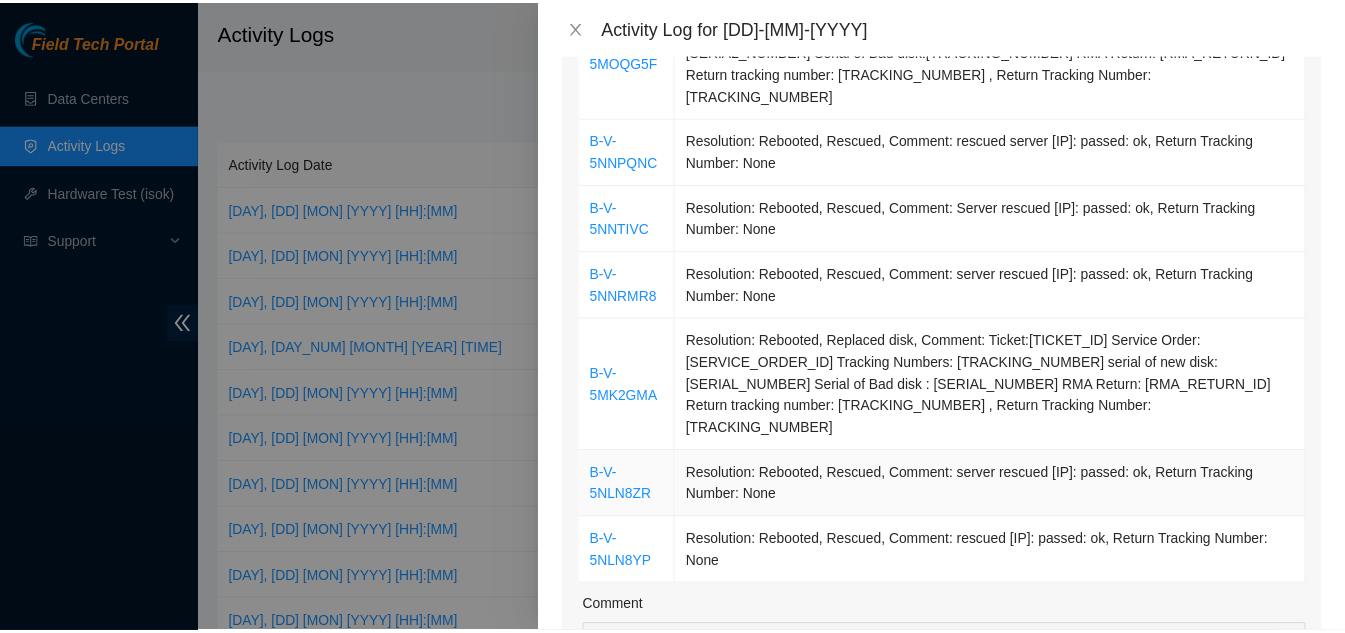 scroll, scrollTop: 500, scrollLeft: 0, axis: vertical 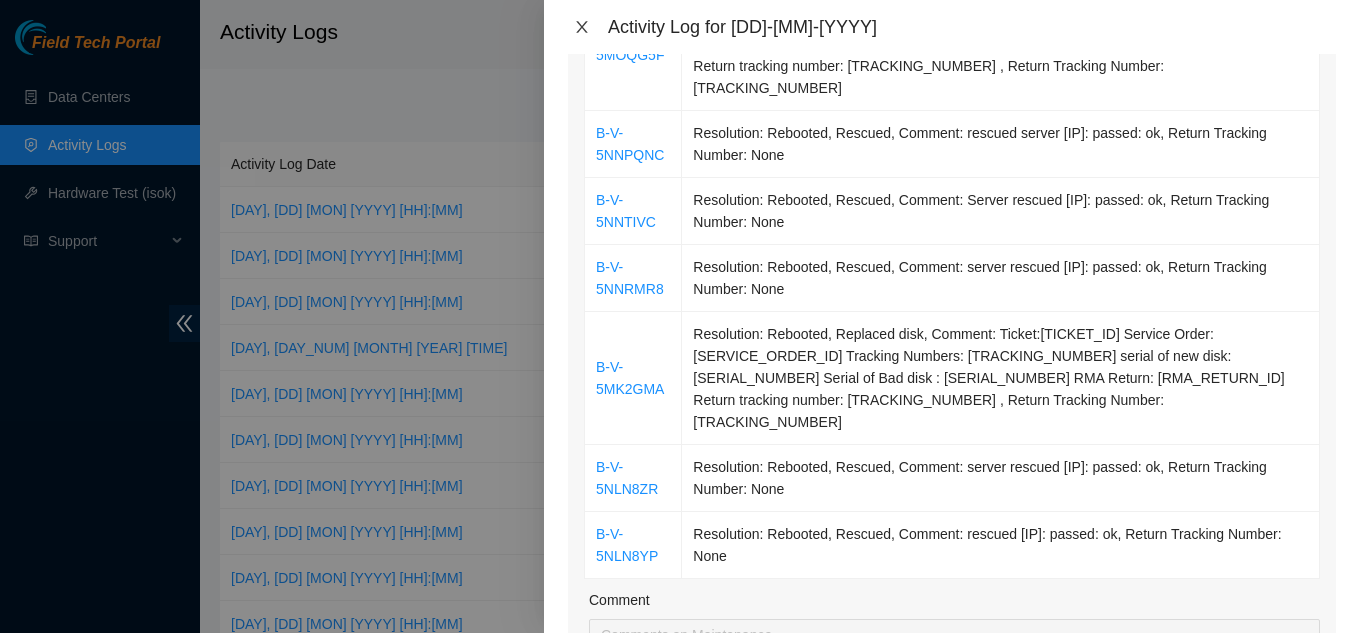 click 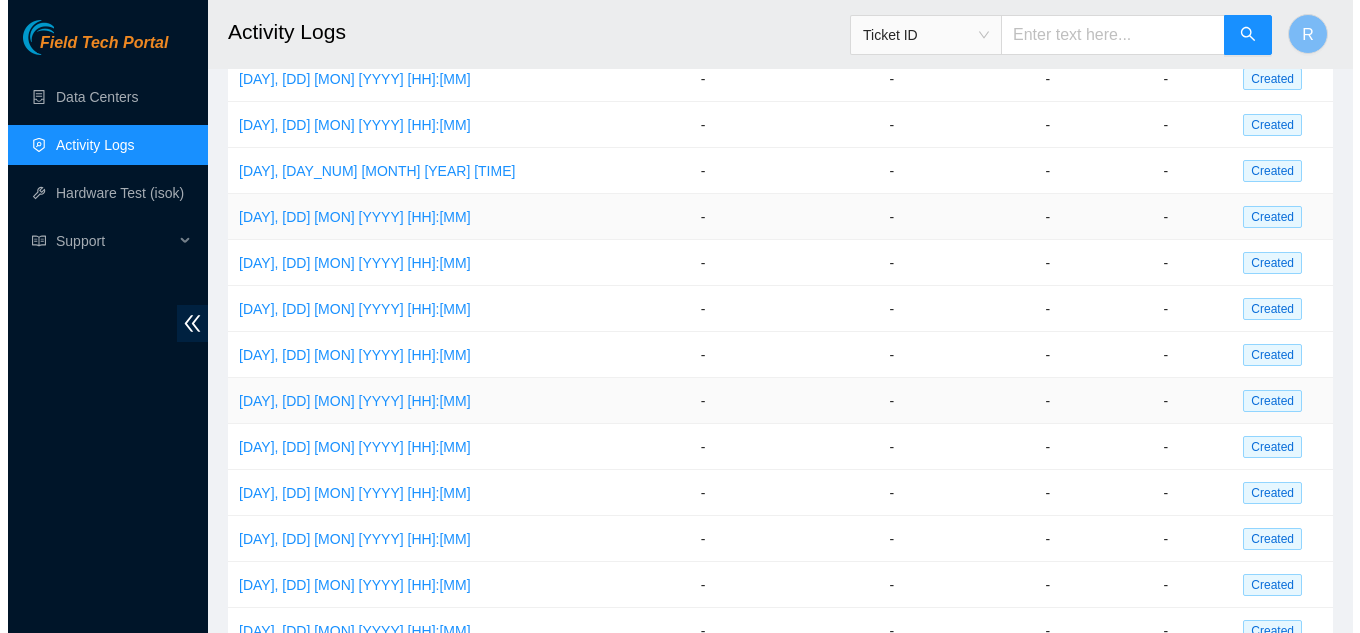 scroll, scrollTop: 200, scrollLeft: 0, axis: vertical 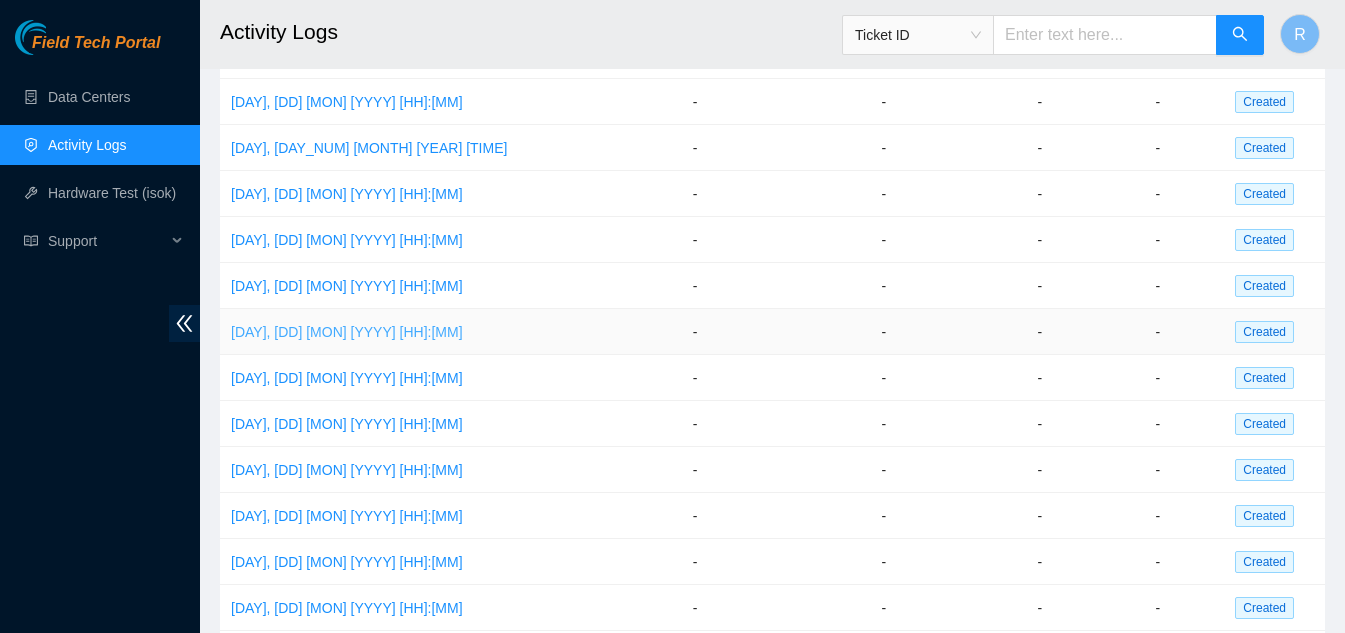 click on "[DAY], [DD] [MON] [YYYY] [HH]:[MM]" at bounding box center (347, 332) 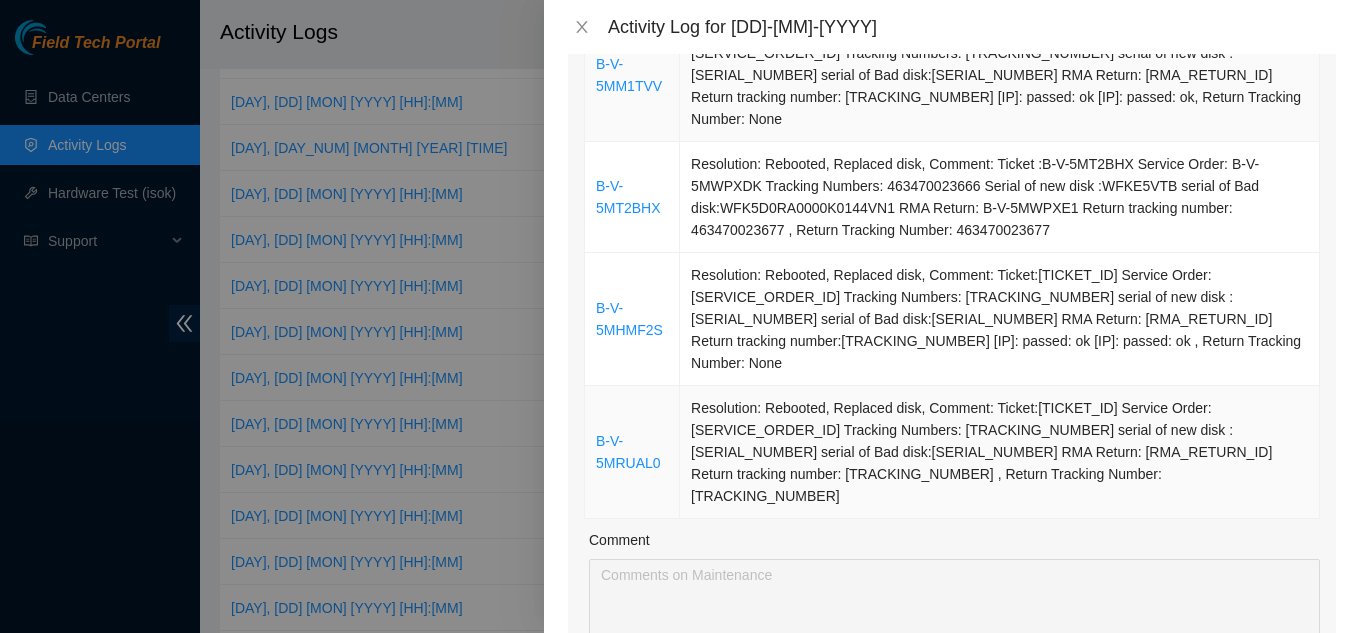 scroll, scrollTop: 300, scrollLeft: 0, axis: vertical 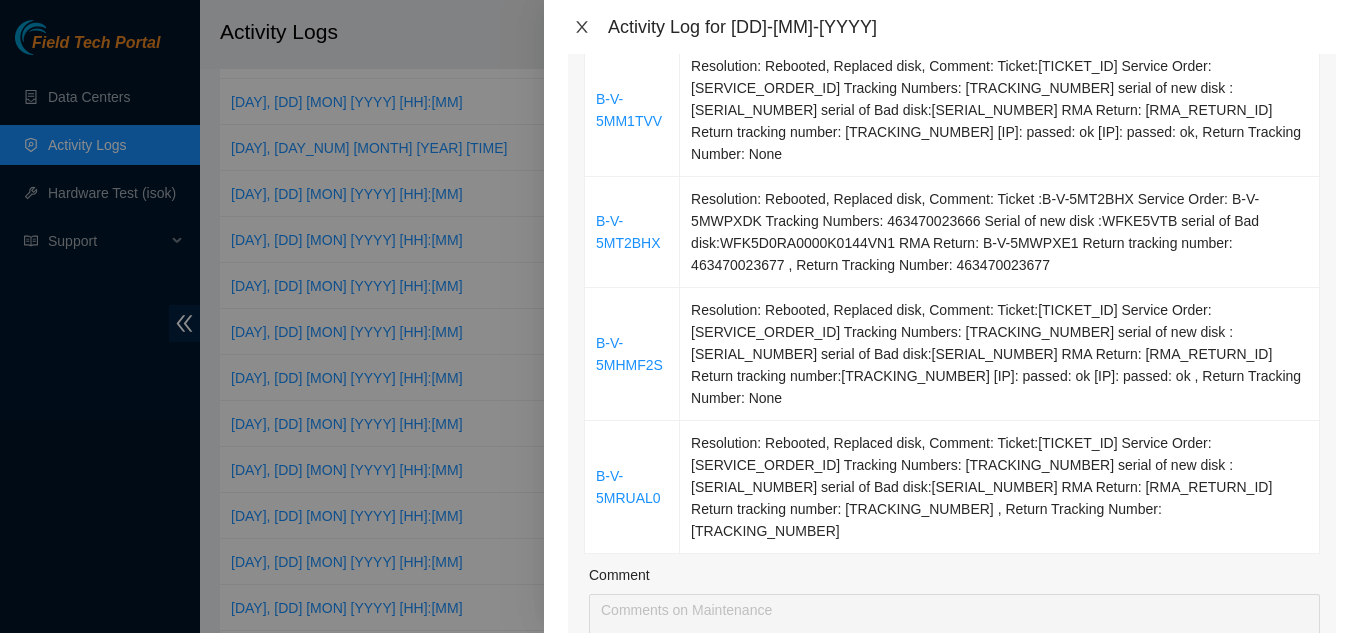 click 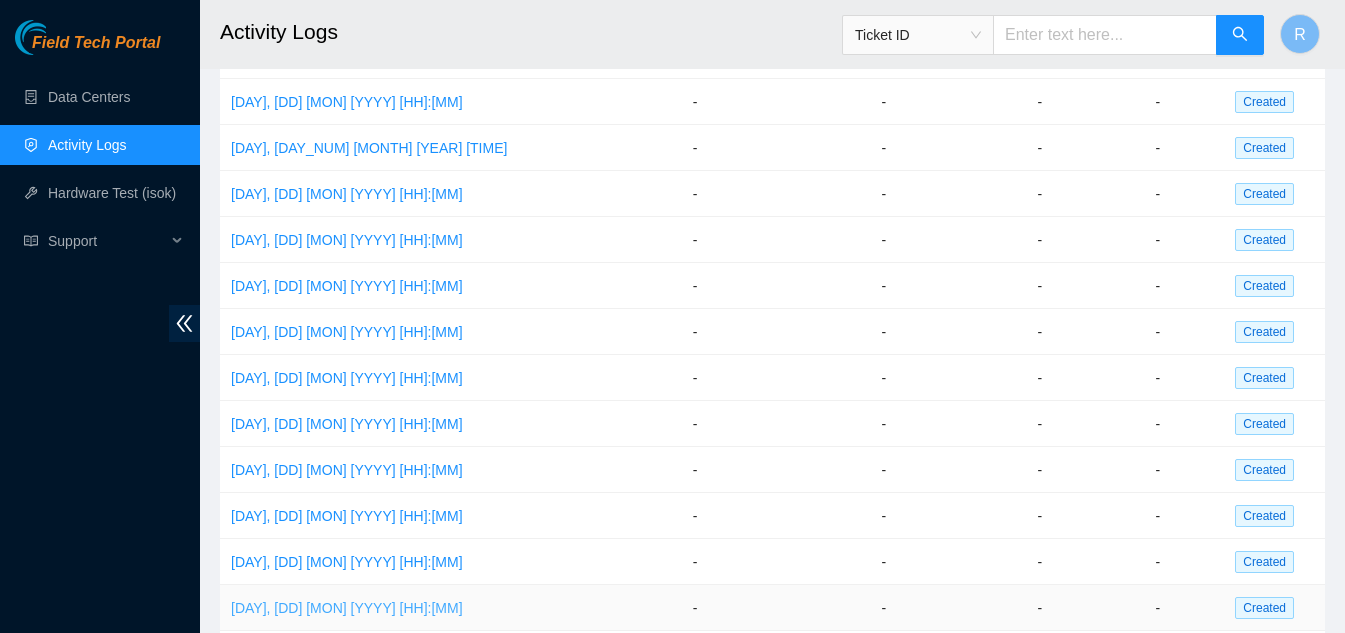 click on "[DAY], [DD] [MON] [YYYY] [HH]:[MM]" at bounding box center [347, 608] 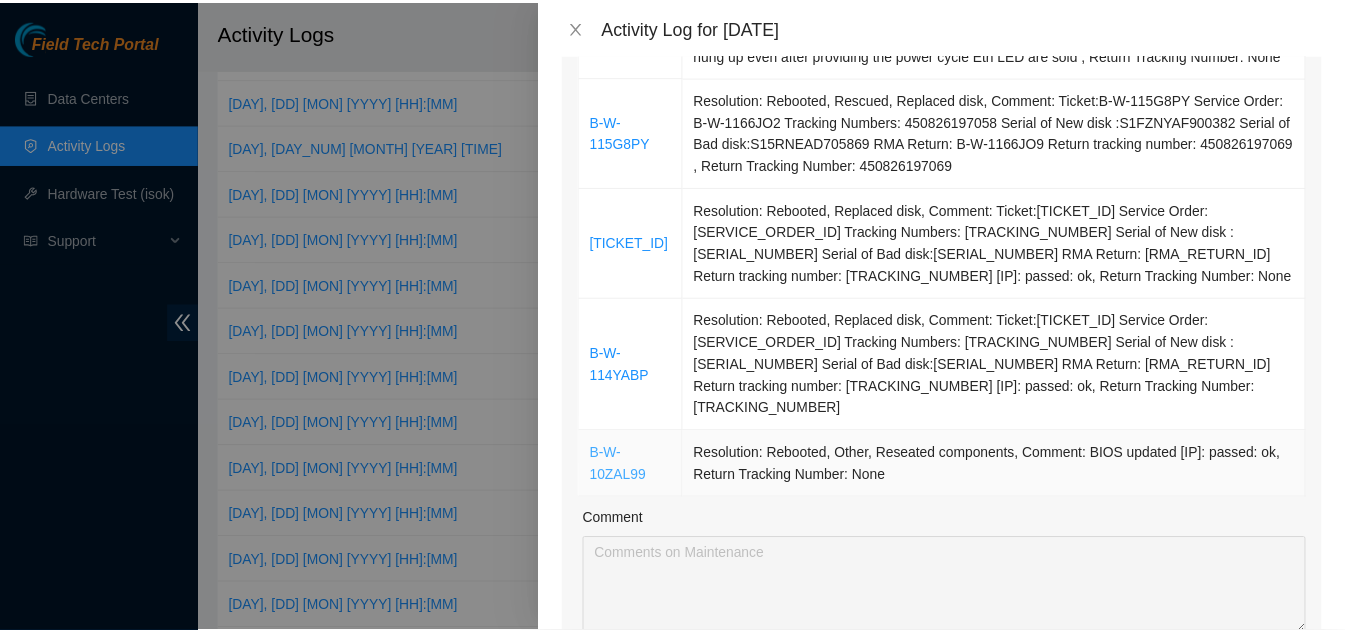 scroll, scrollTop: 500, scrollLeft: 0, axis: vertical 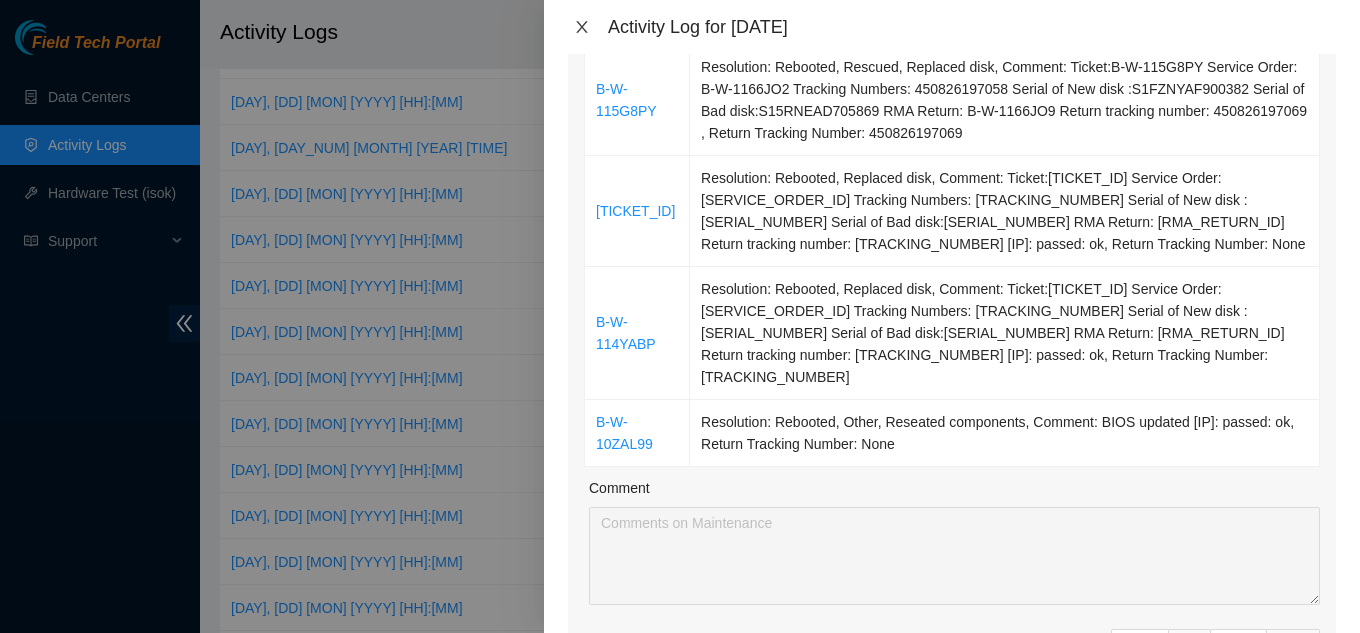 click 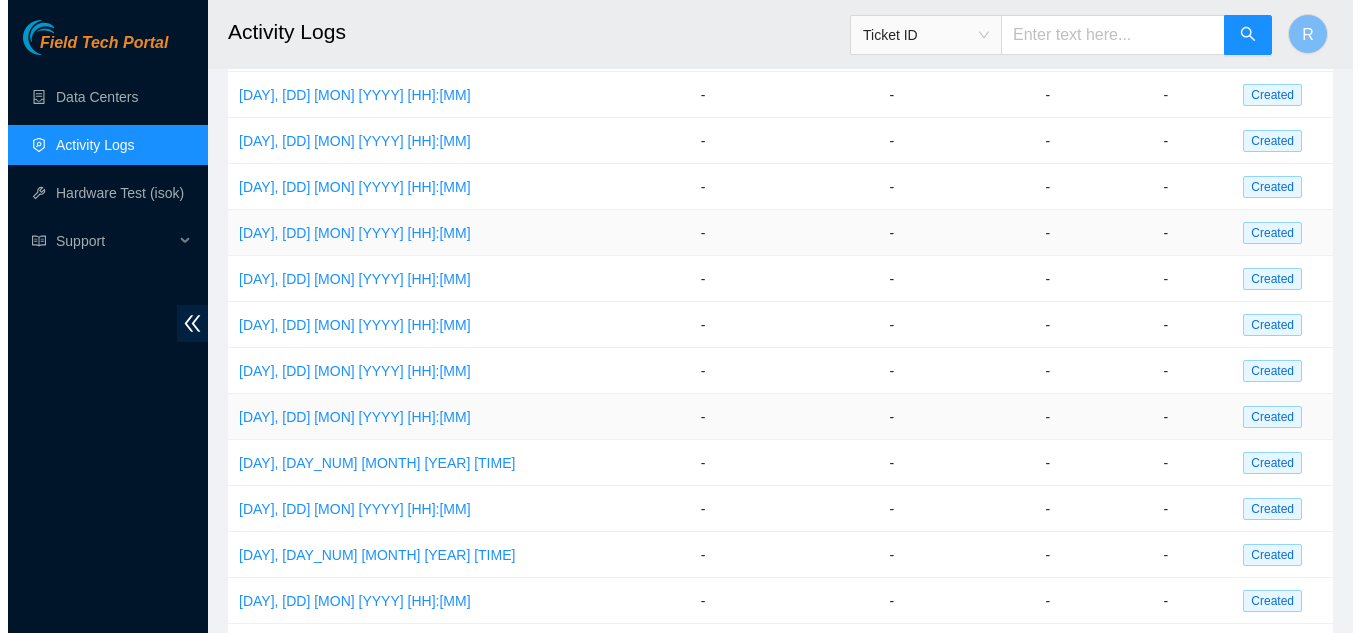 scroll, scrollTop: 400, scrollLeft: 0, axis: vertical 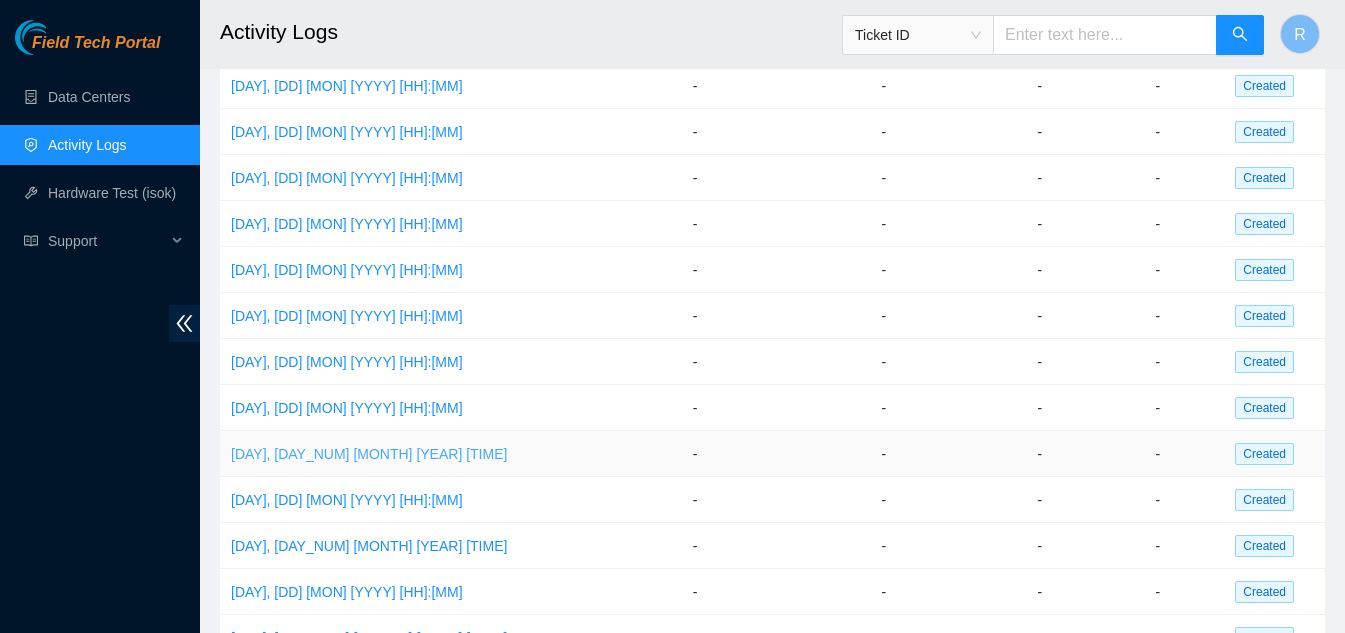 click on "[DAY], [DAY_NUM] [MONTH] [YEAR] [TIME]" at bounding box center (369, 454) 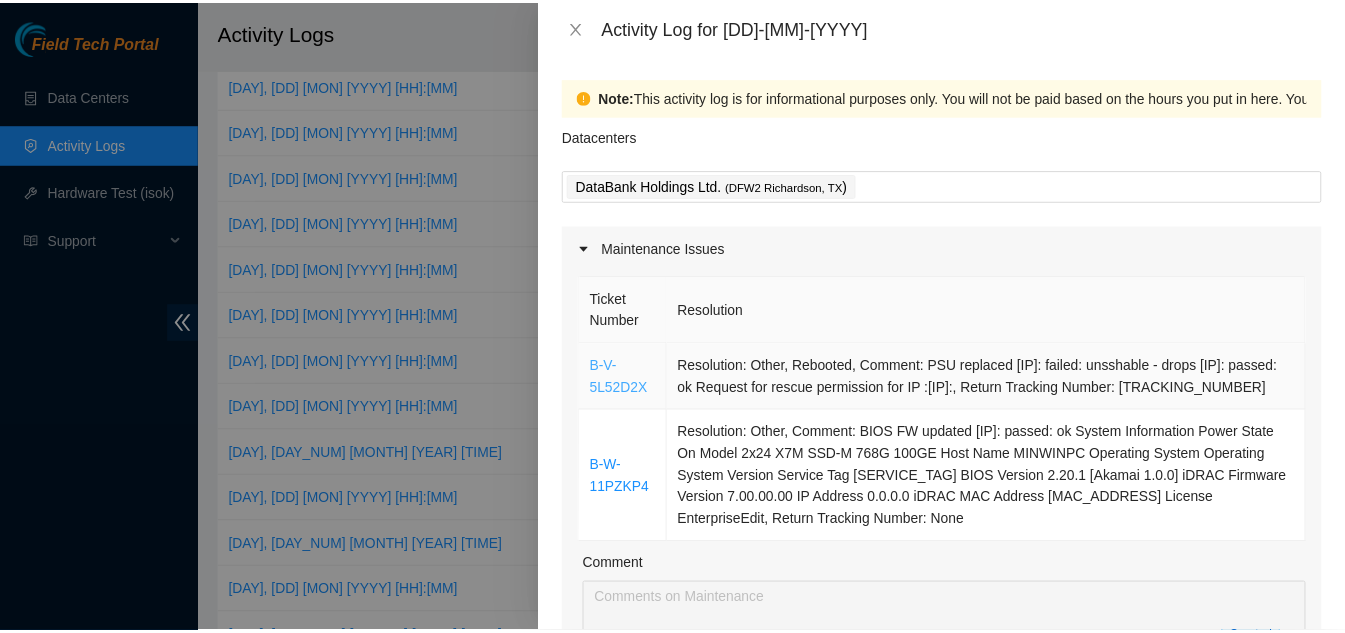 scroll, scrollTop: 100, scrollLeft: 0, axis: vertical 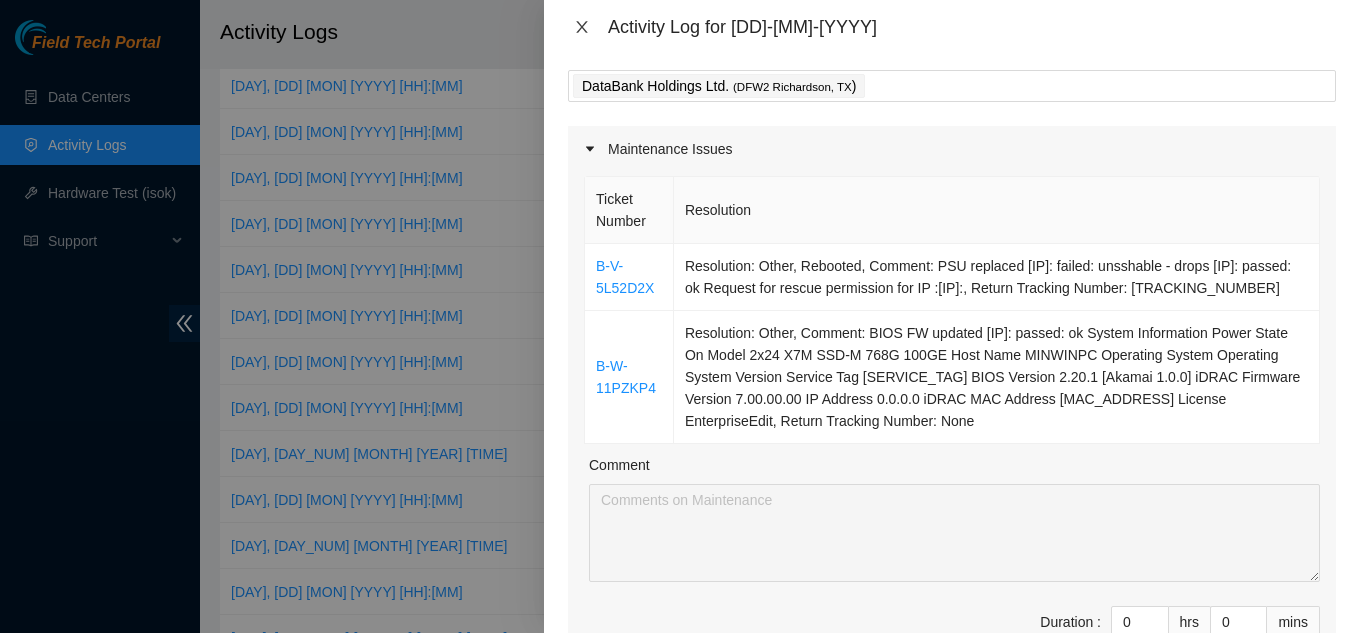 click 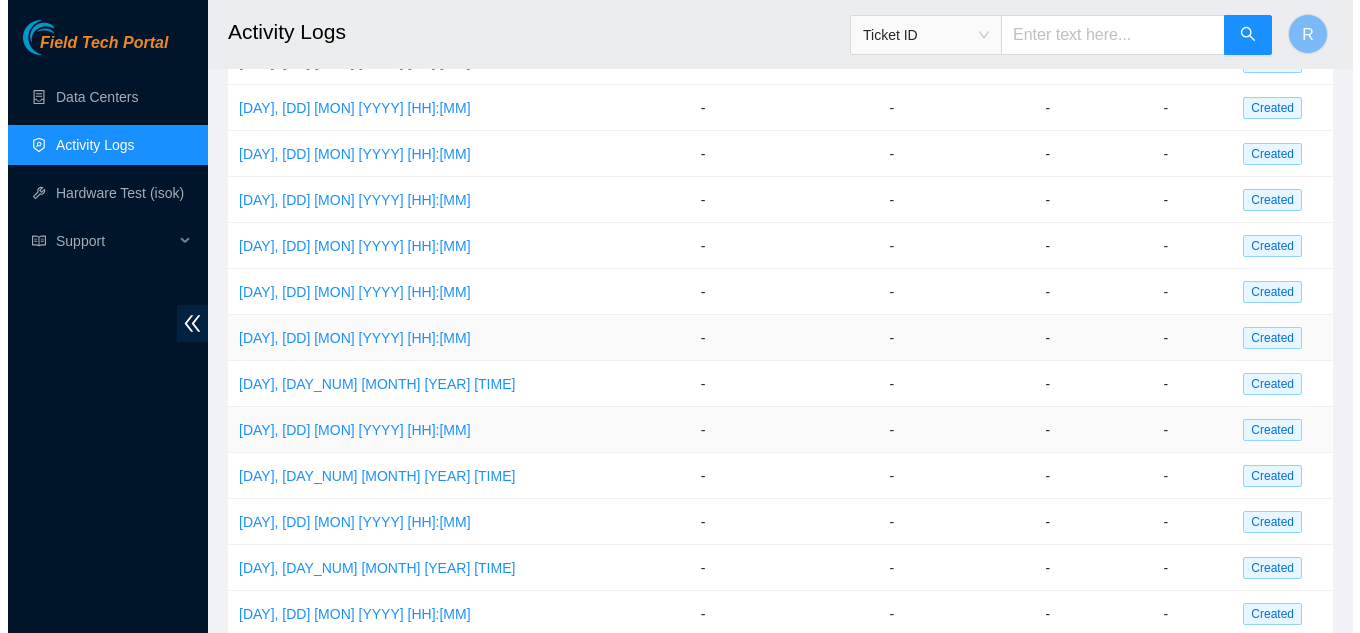 scroll, scrollTop: 580, scrollLeft: 0, axis: vertical 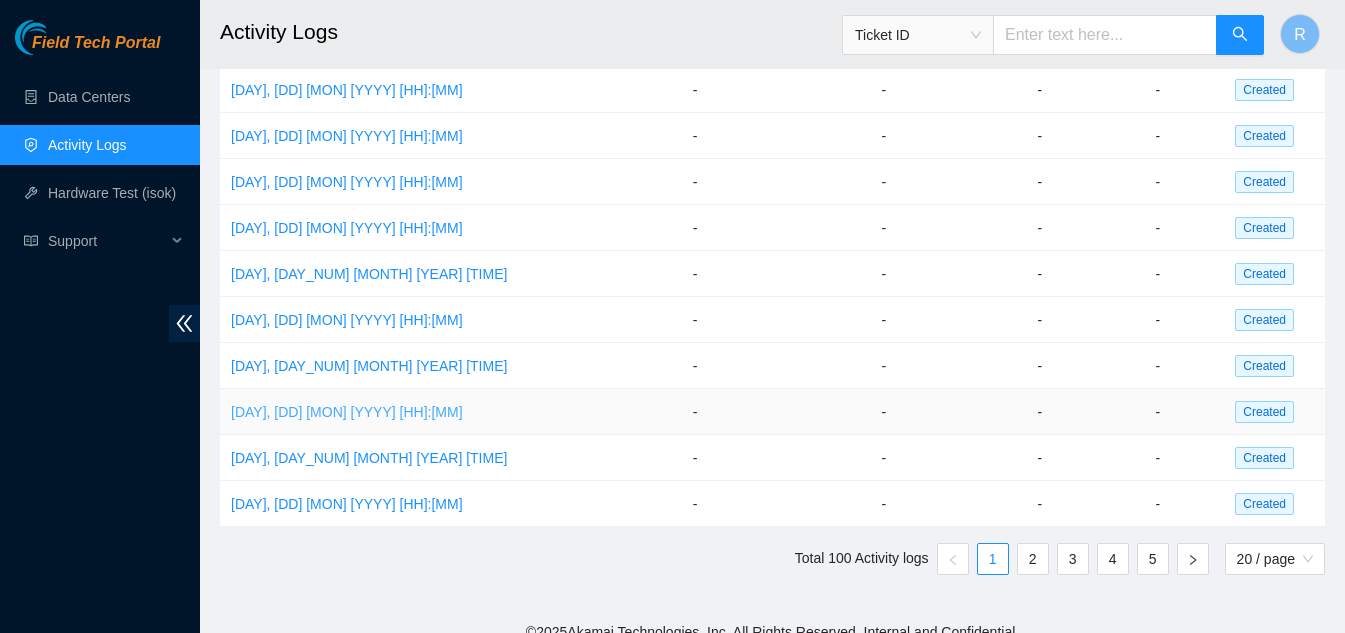 click on "[DAY], [DD] [MON] [YYYY] [HH]:[MM]" at bounding box center [347, 412] 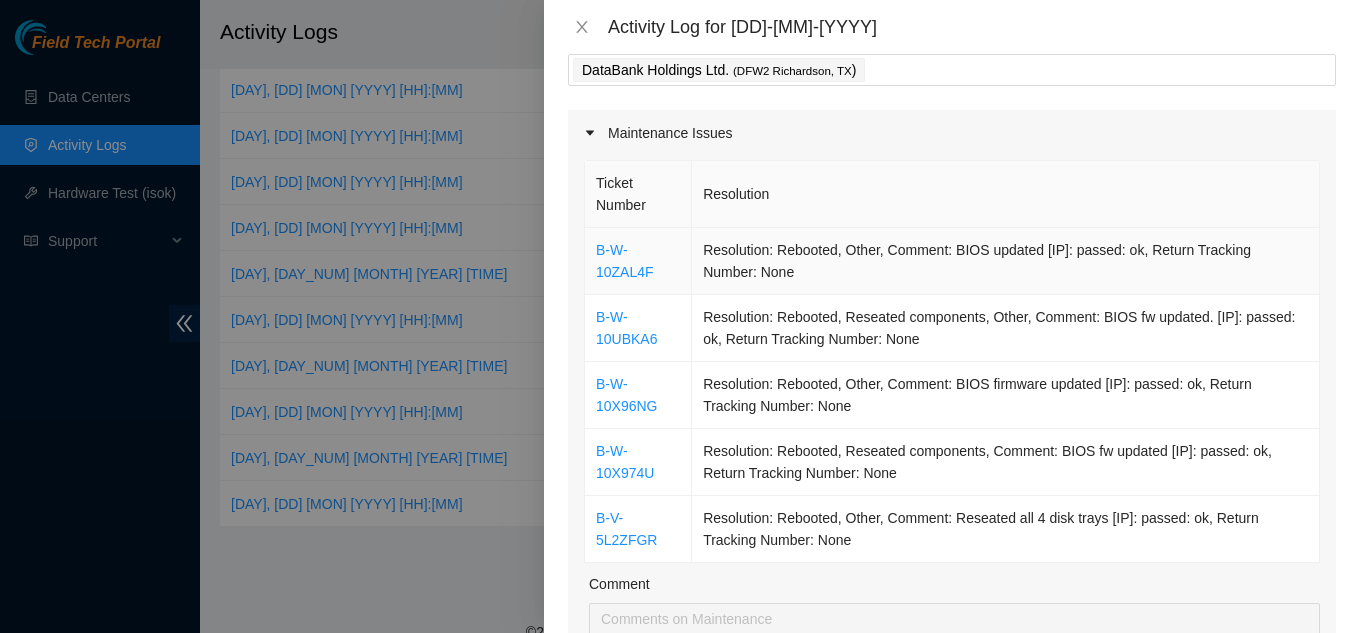 scroll, scrollTop: 300, scrollLeft: 0, axis: vertical 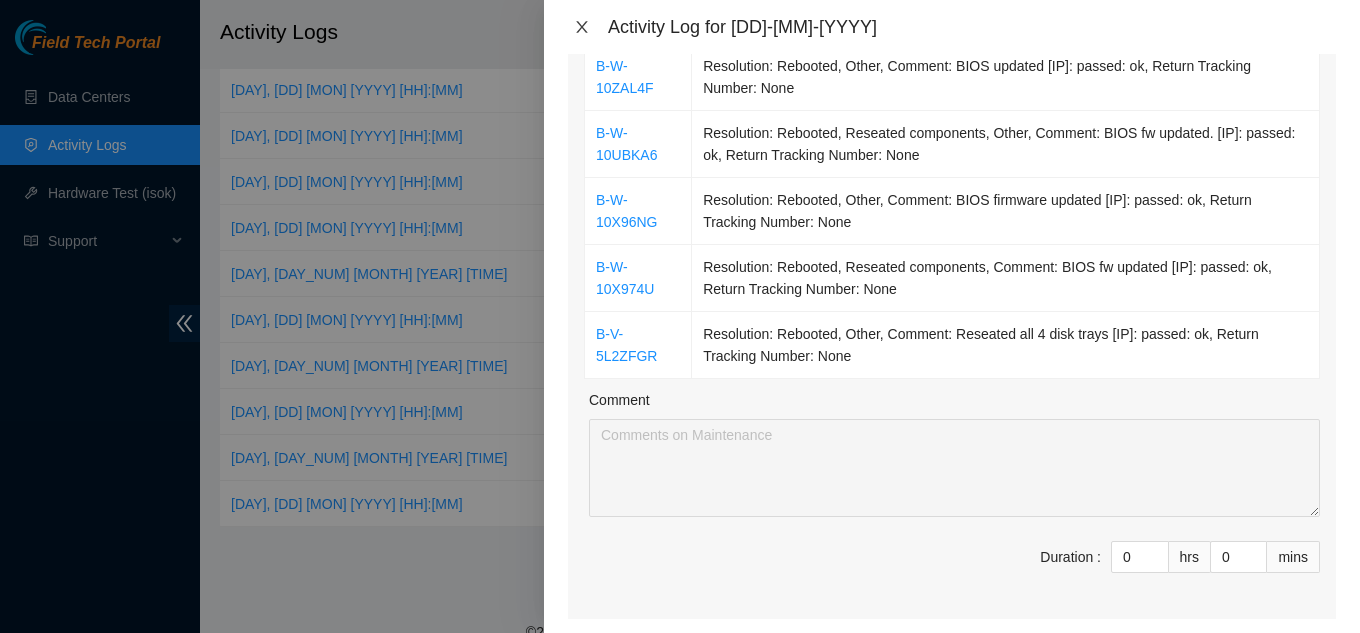 click 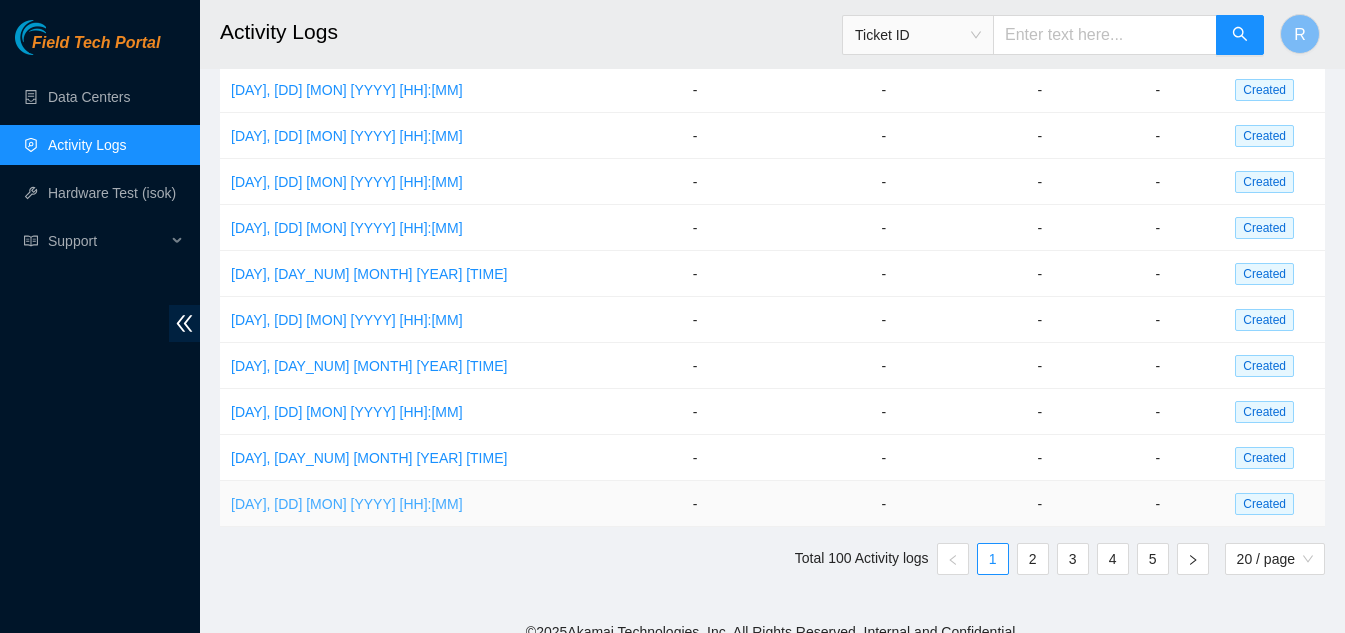 click on "[DAY], [DD] [MON] [YYYY] [HH]:[MM]" at bounding box center [347, 504] 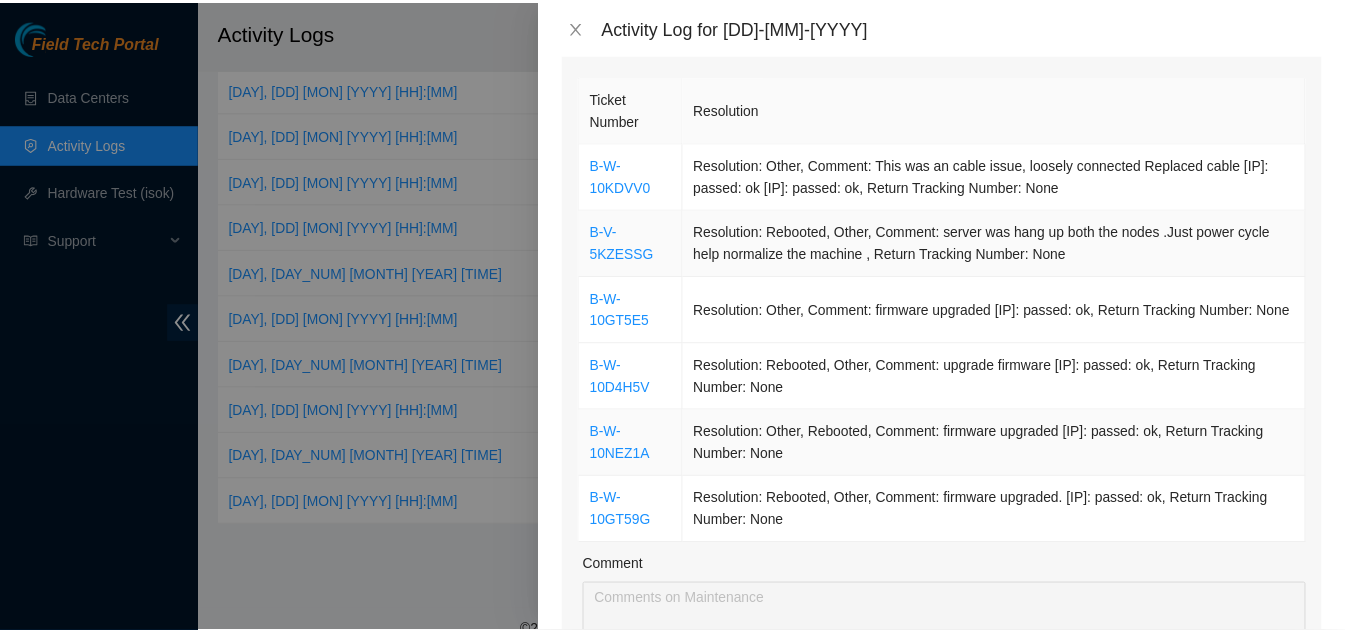 scroll, scrollTop: 200, scrollLeft: 0, axis: vertical 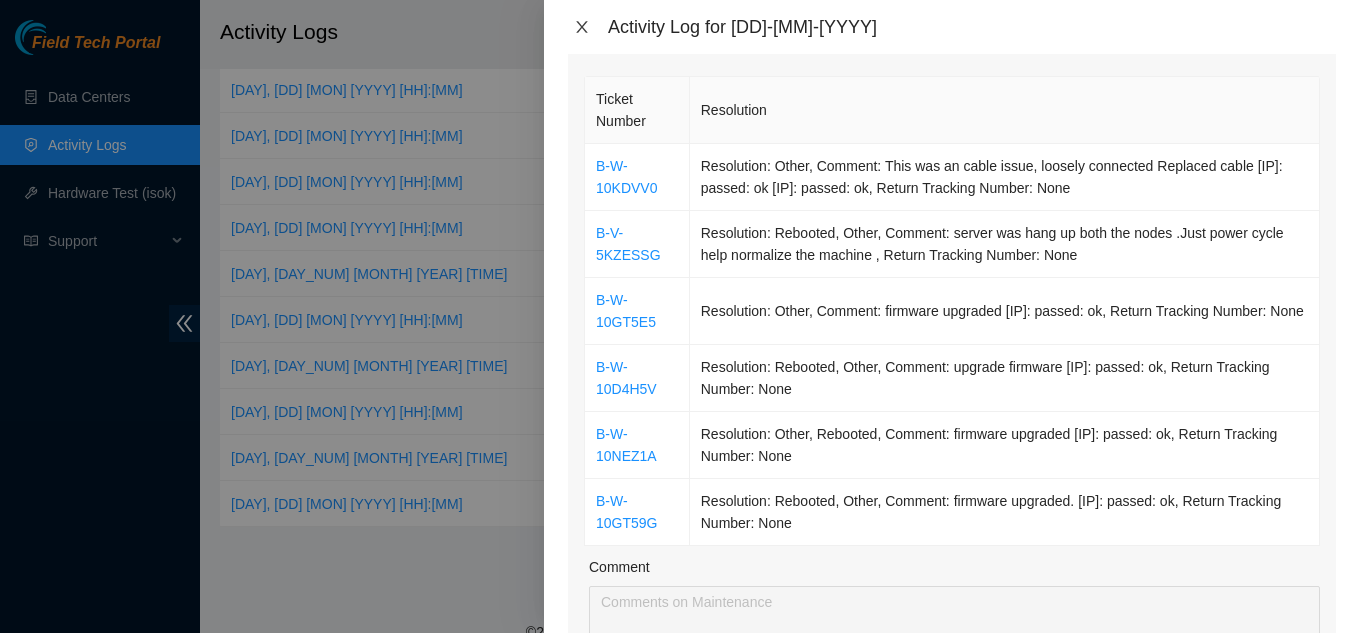 click at bounding box center (582, 27) 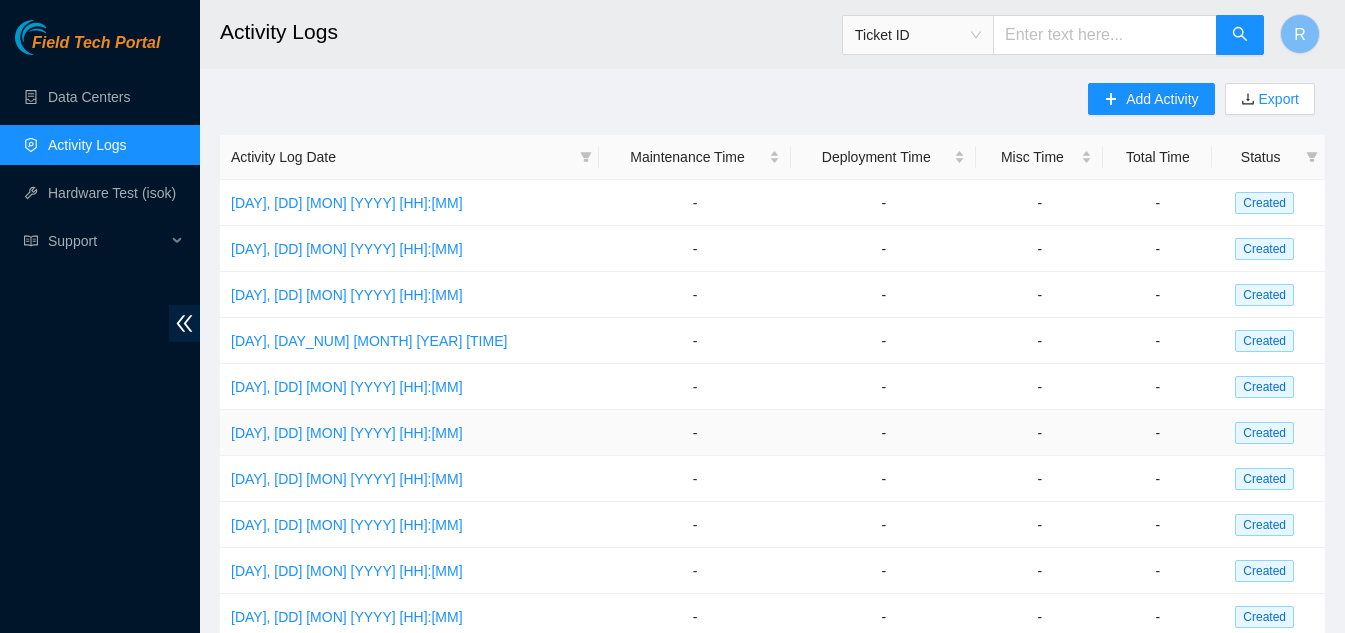 scroll, scrollTop: 0, scrollLeft: 0, axis: both 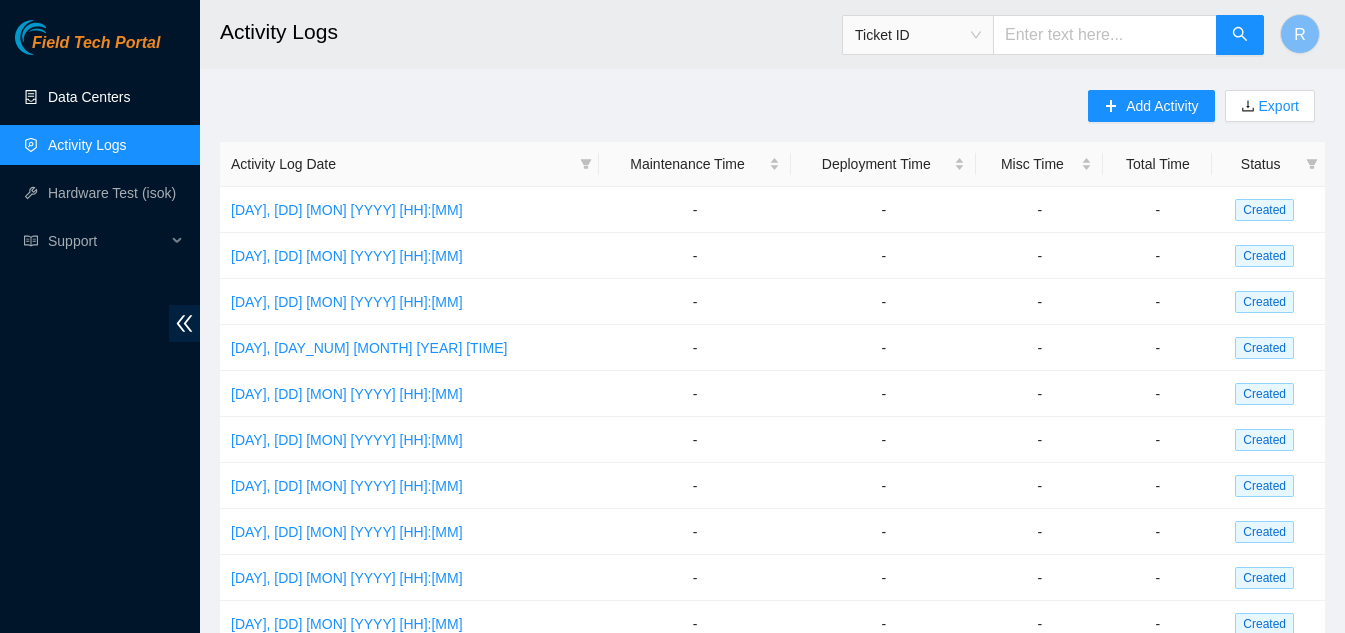 click on "Data Centers" at bounding box center (89, 97) 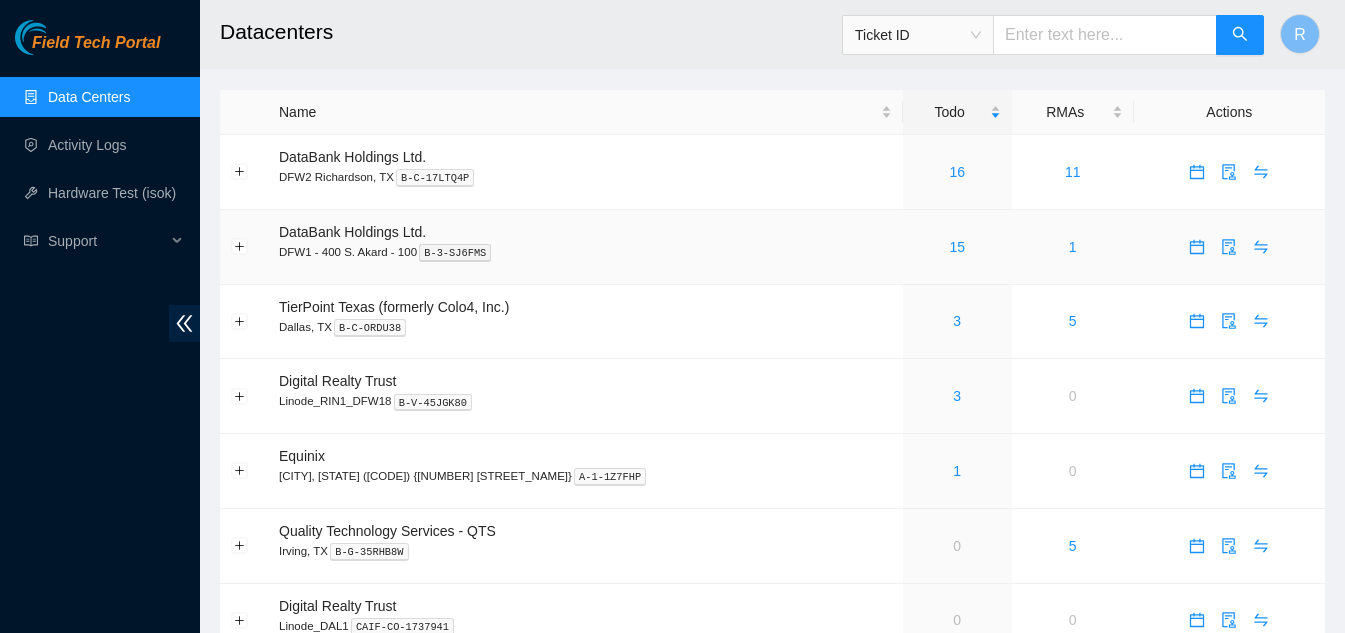 click on "15" at bounding box center [957, 247] 